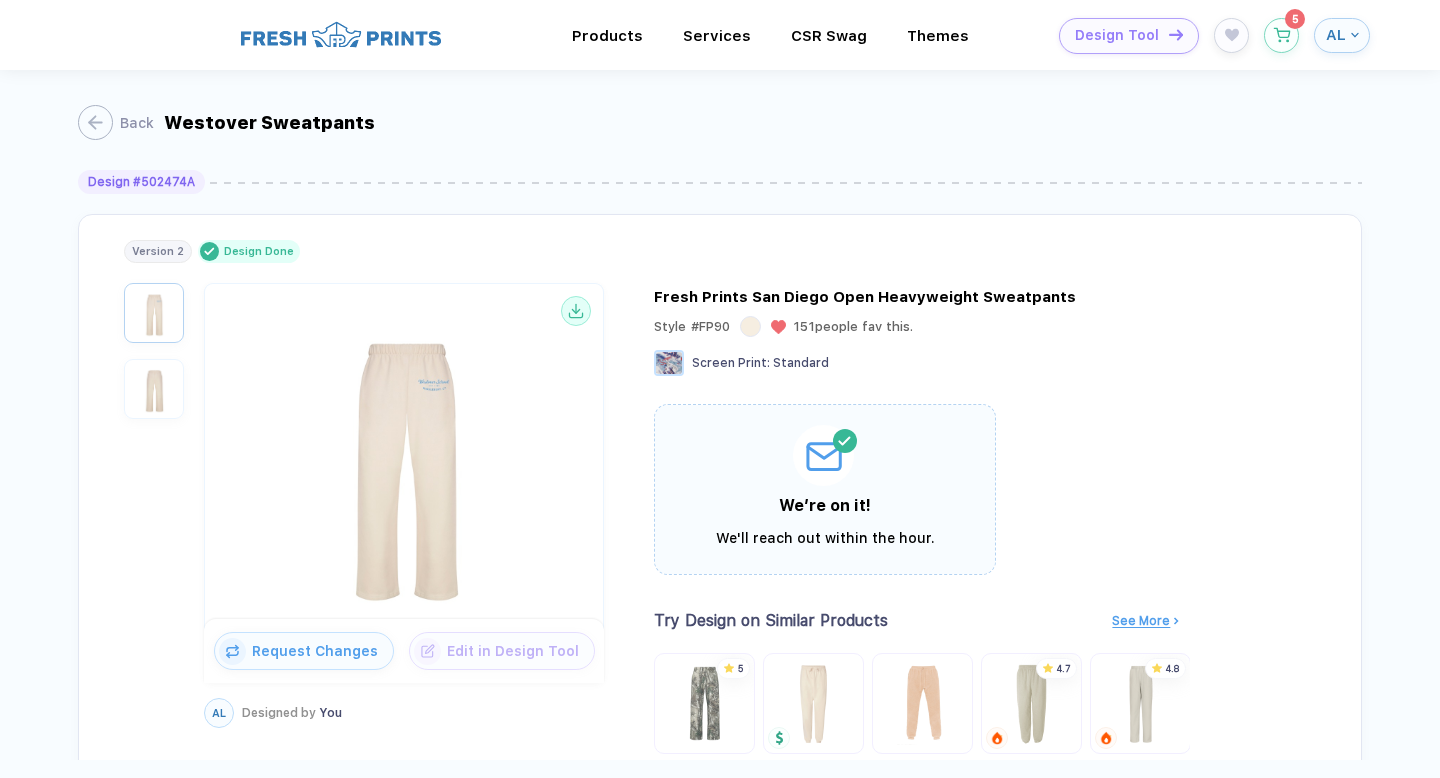 scroll, scrollTop: 0, scrollLeft: 0, axis: both 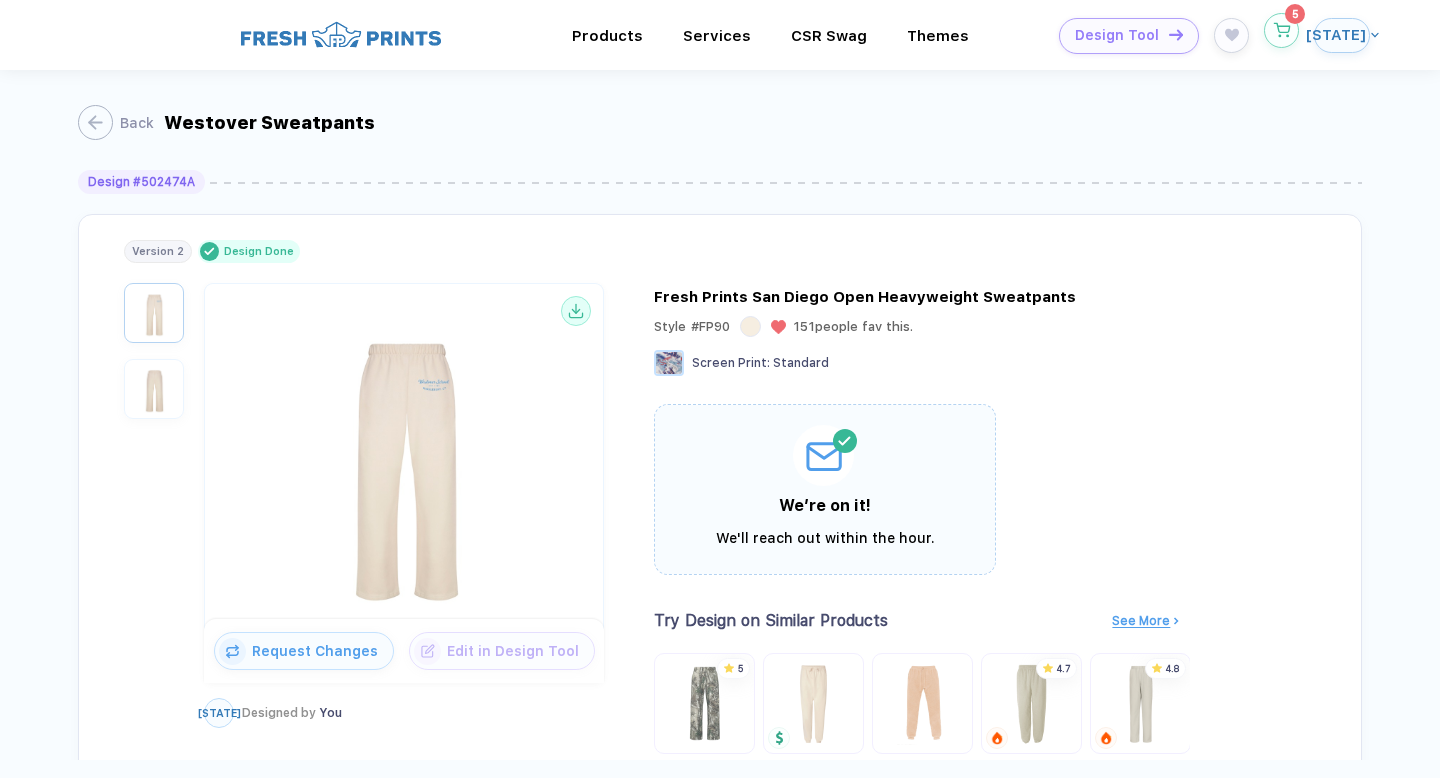 click 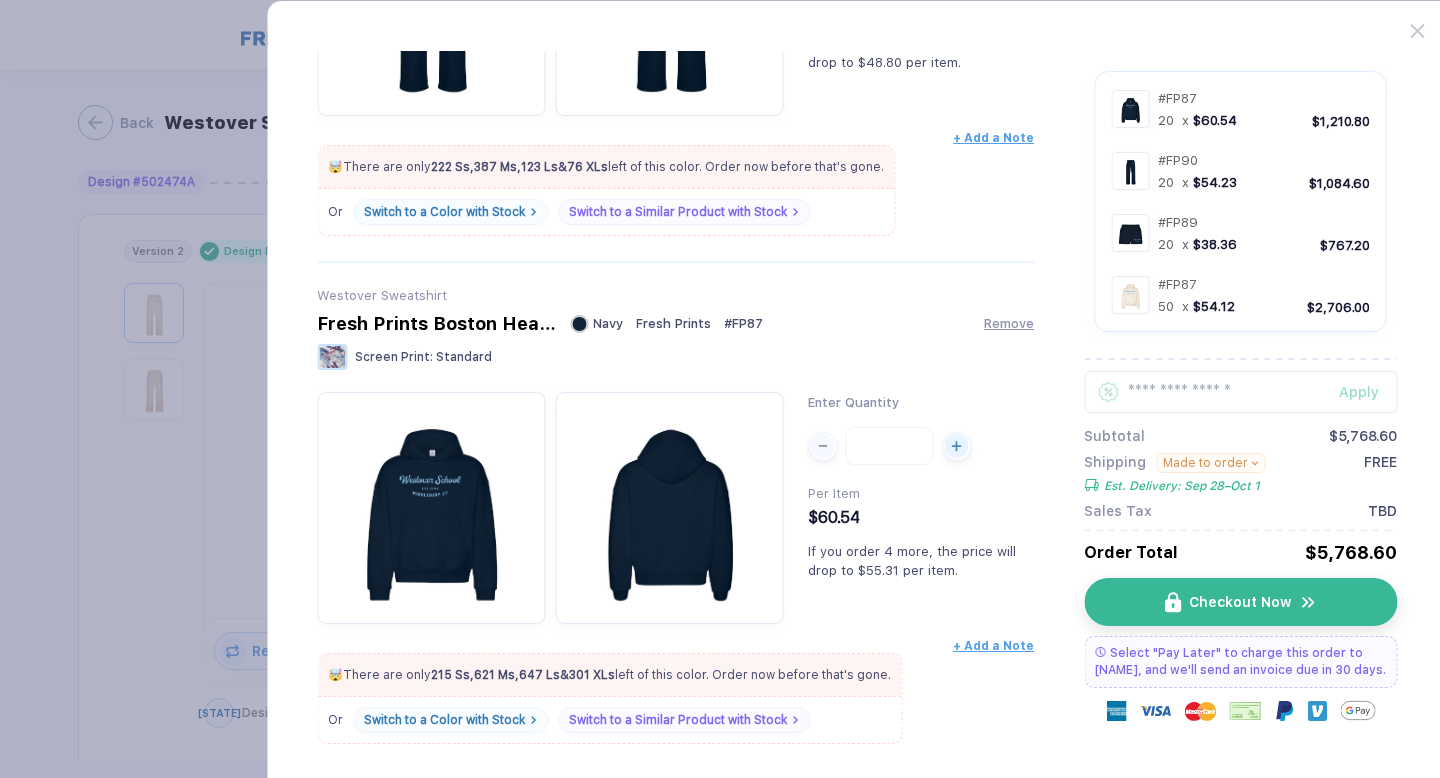 scroll, scrollTop: 0, scrollLeft: 0, axis: both 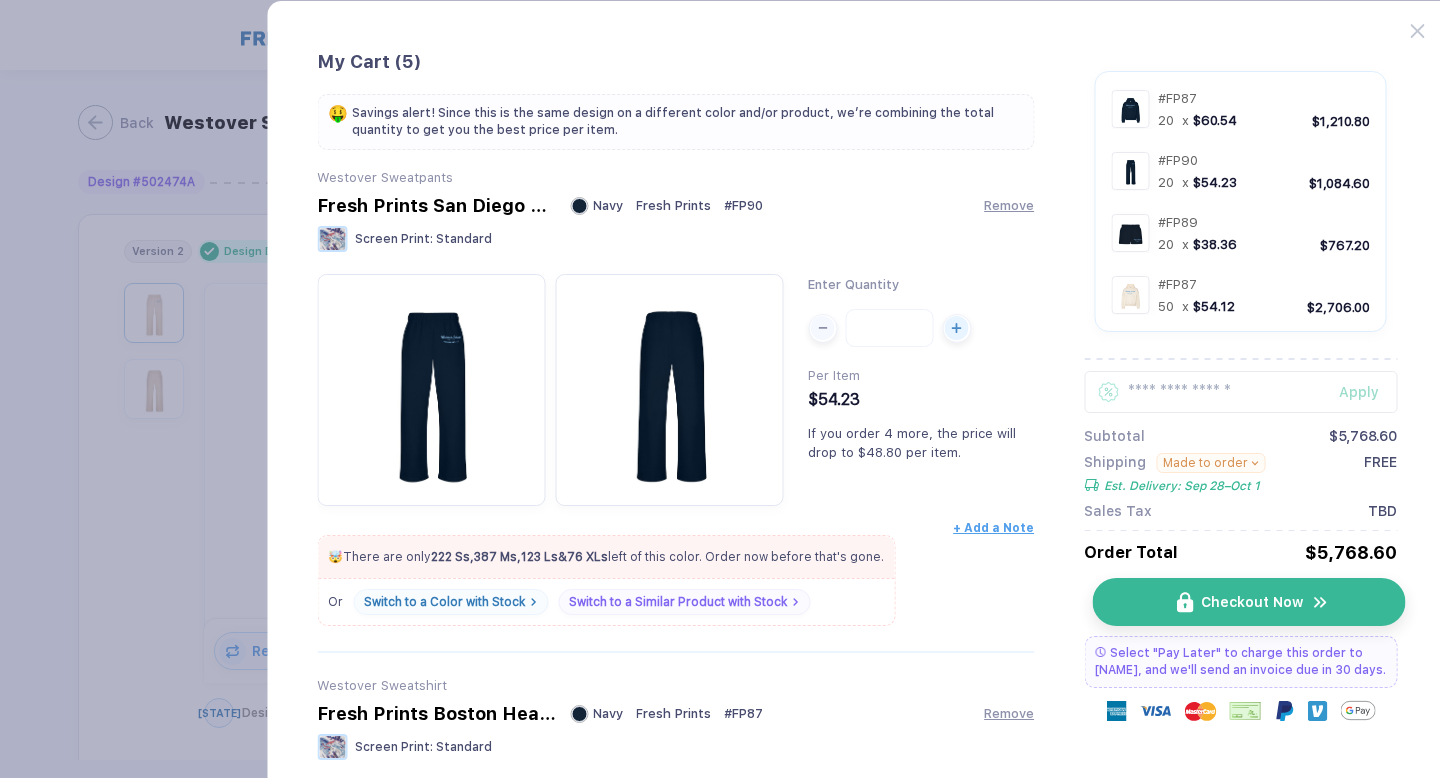 click on "Checkout Now" at bounding box center [1248, 602] 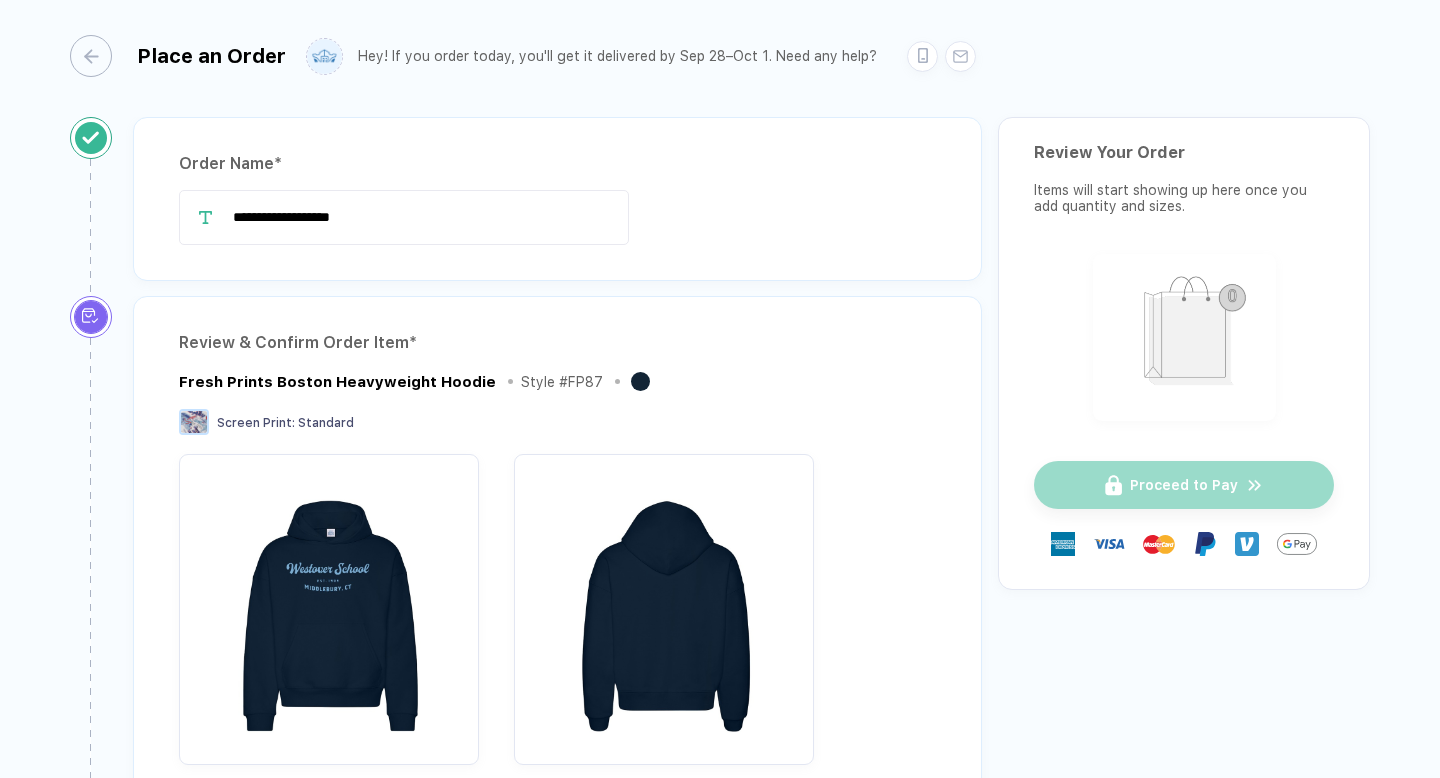 scroll, scrollTop: 10, scrollLeft: 0, axis: vertical 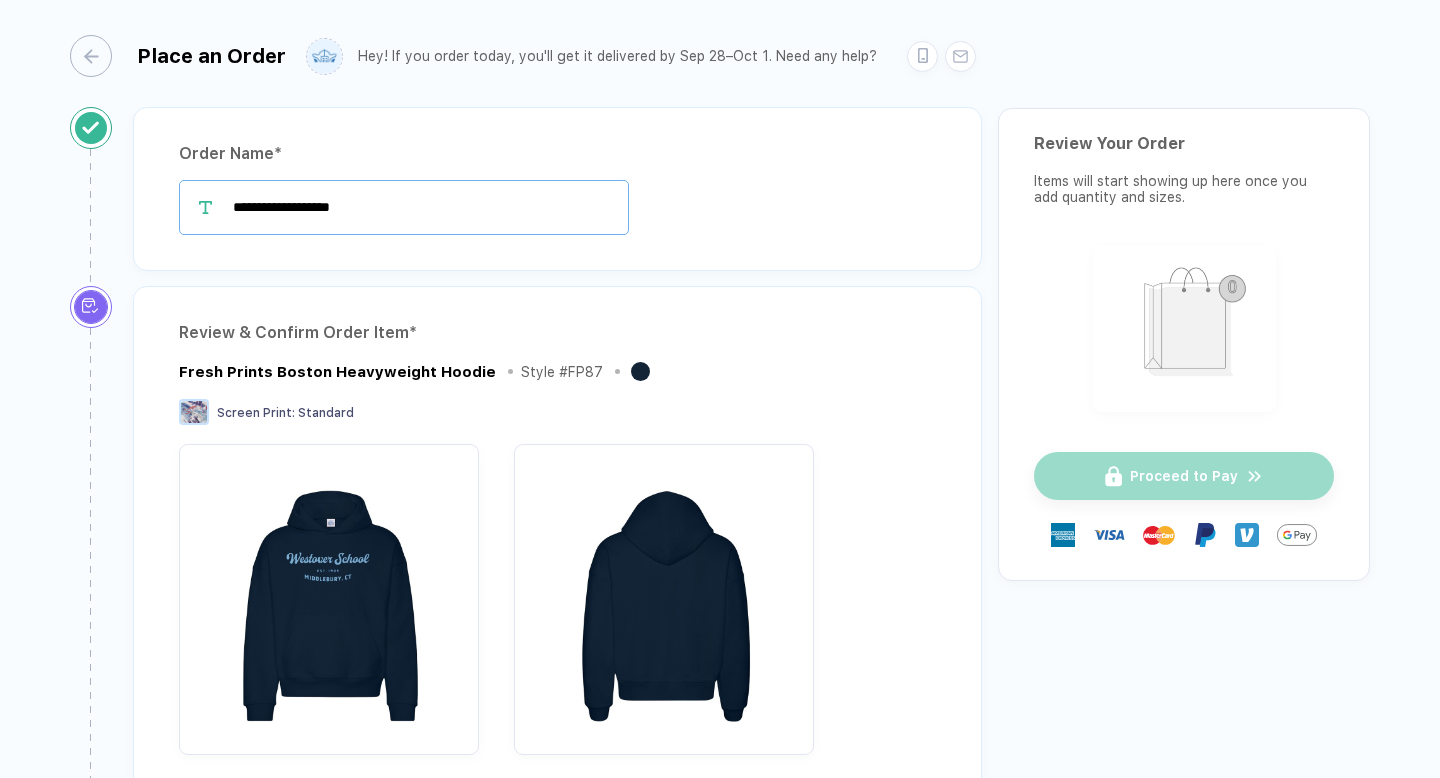 click on "**********" at bounding box center [404, 207] 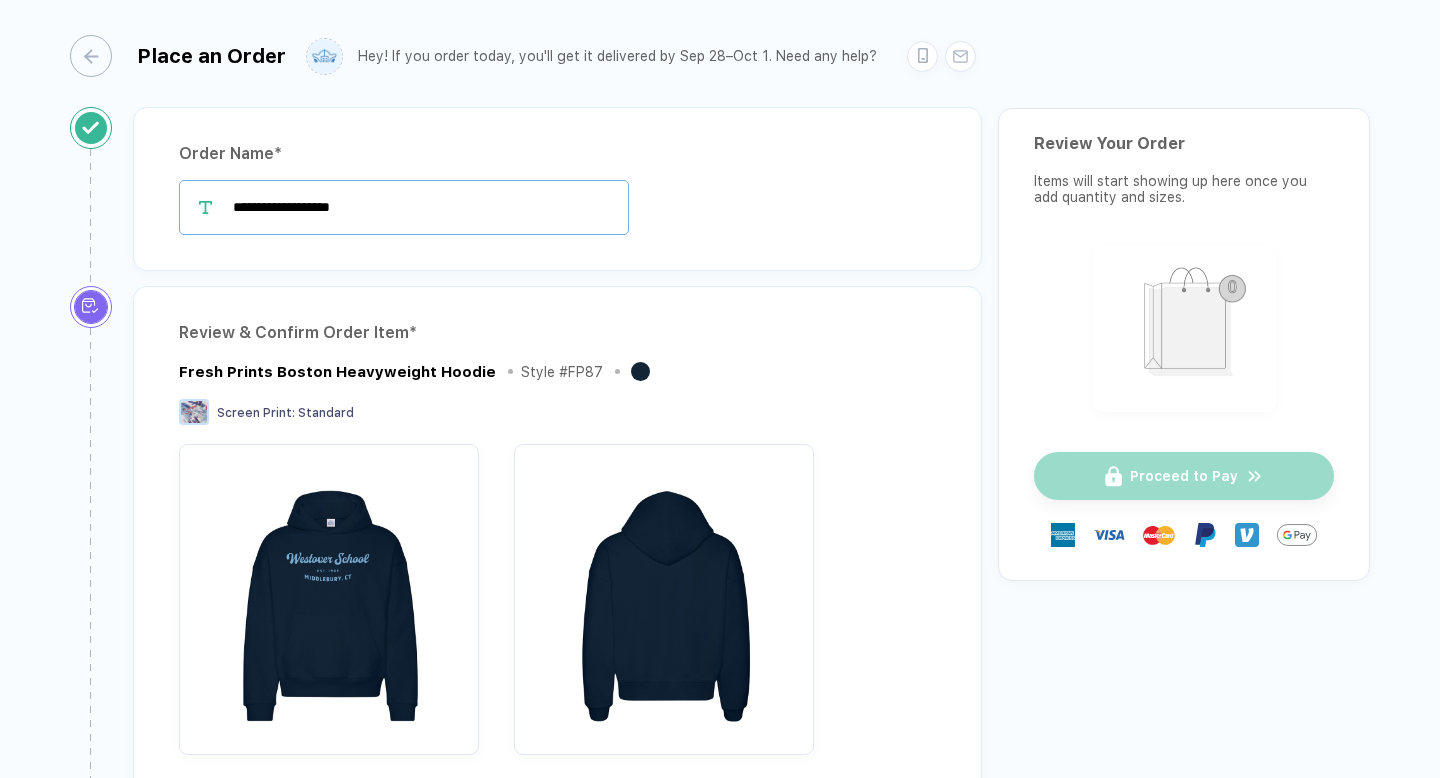 click on "**********" at bounding box center (404, 207) 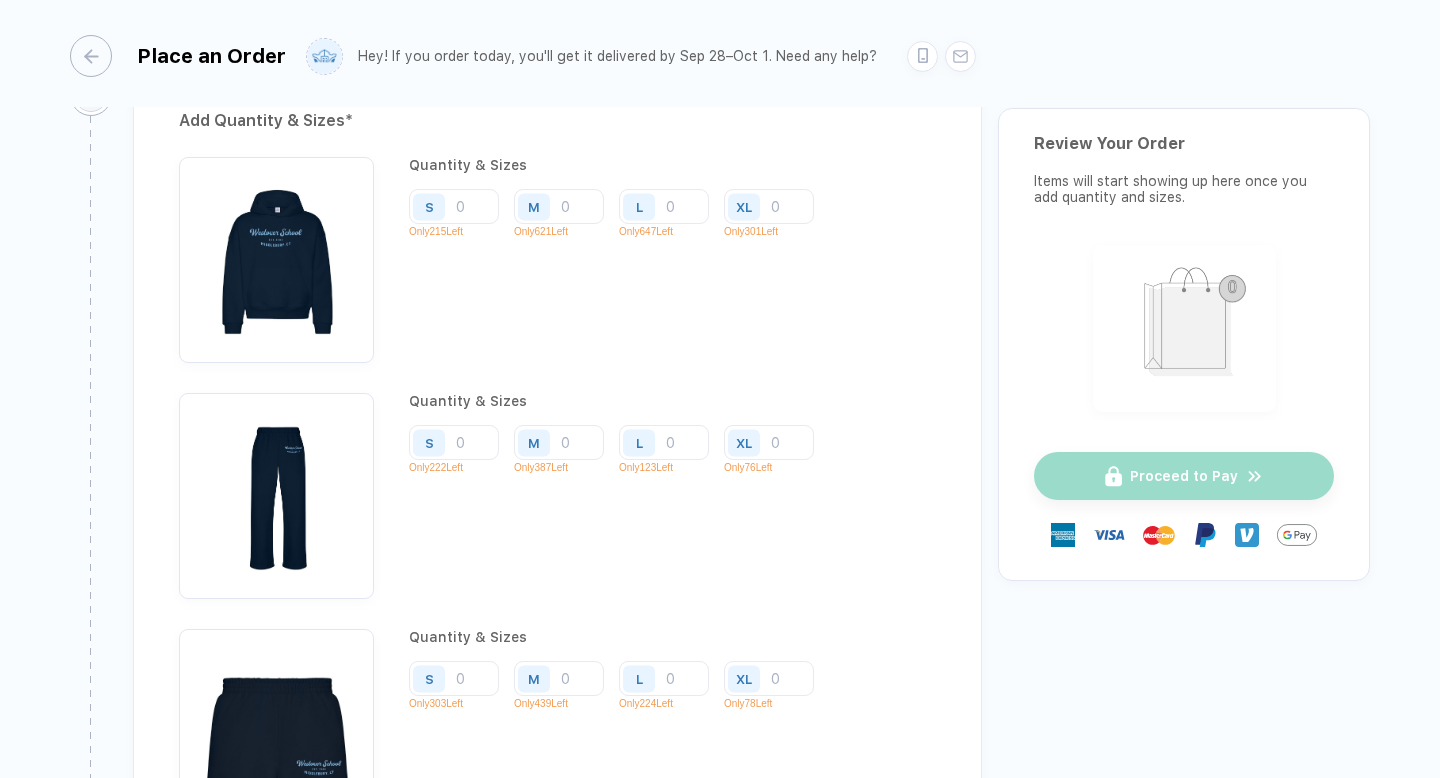 scroll, scrollTop: 2904, scrollLeft: 0, axis: vertical 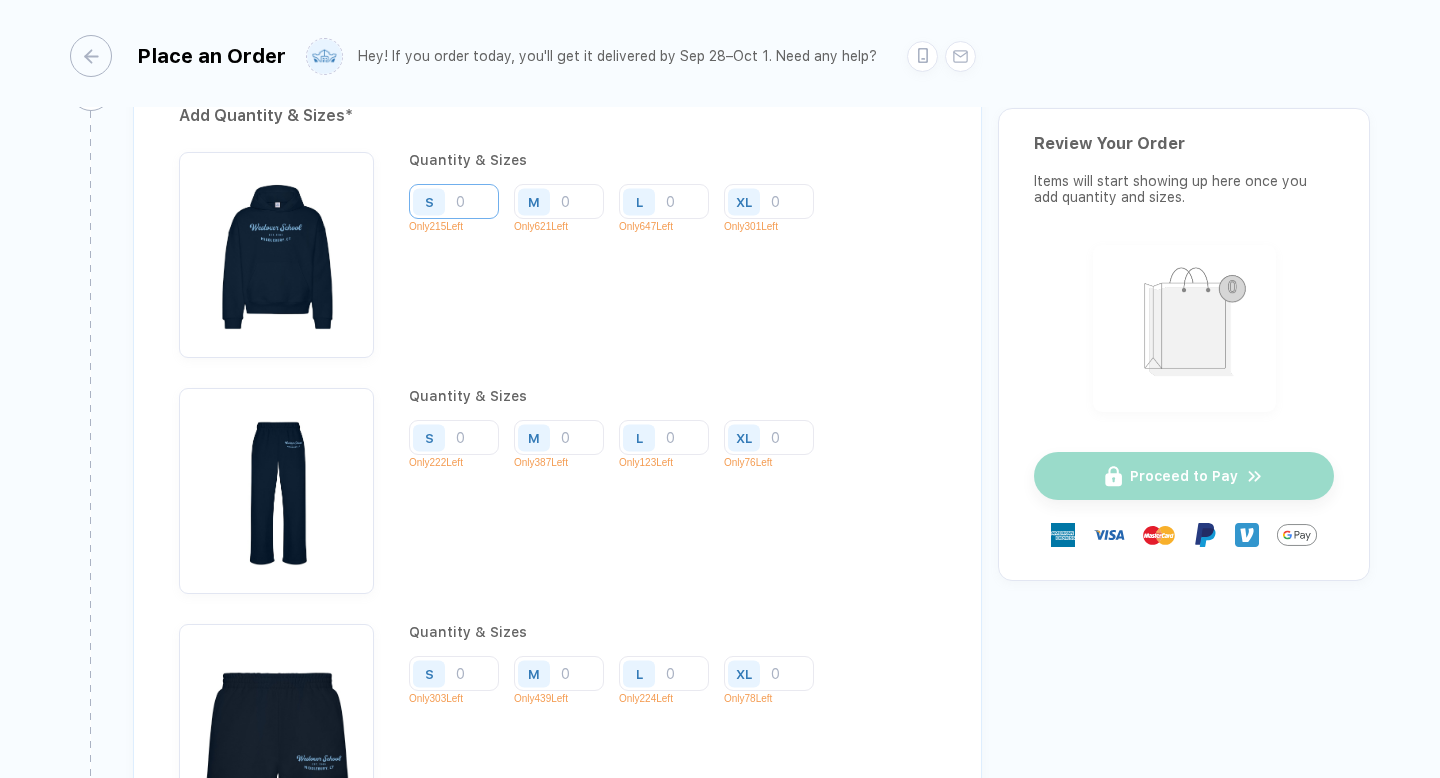 type on "**********" 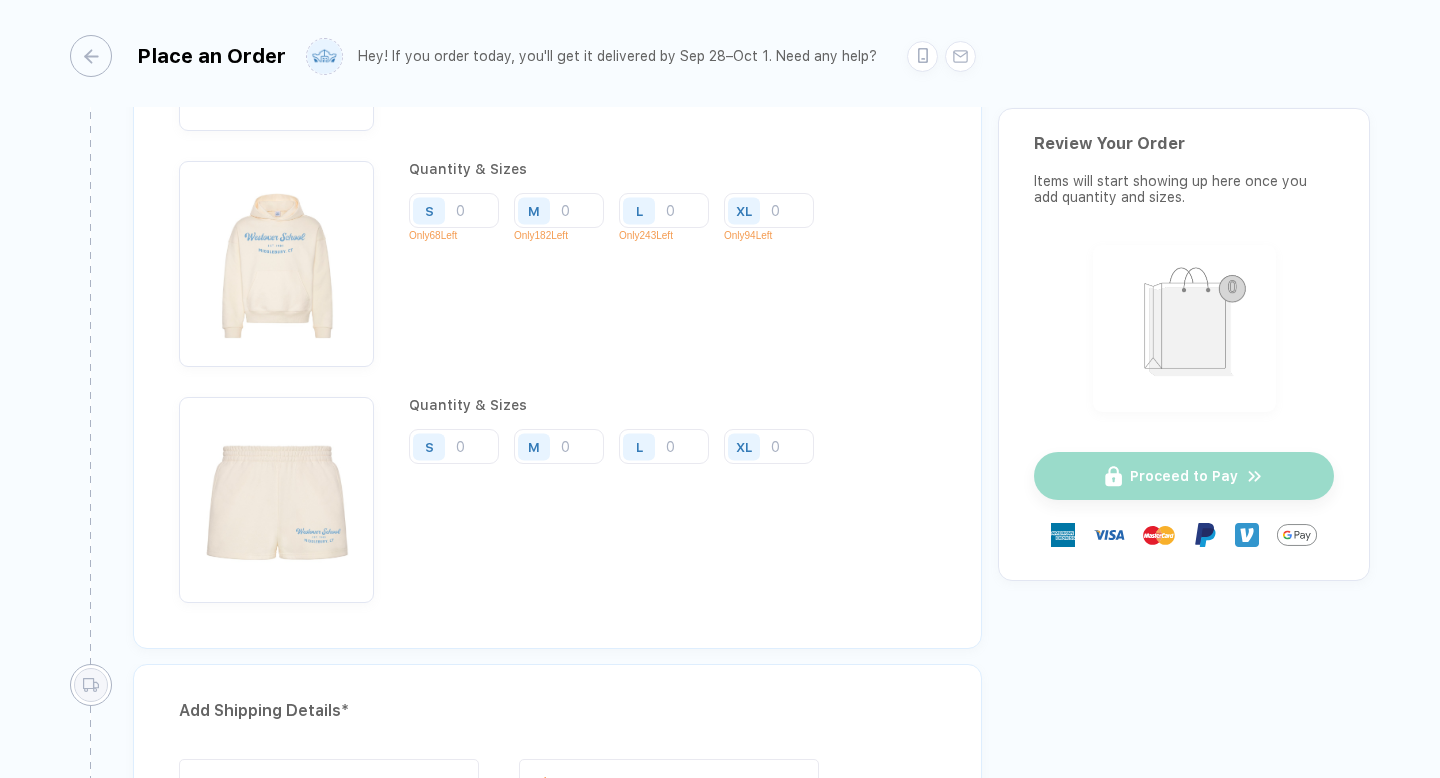 scroll, scrollTop: 3620, scrollLeft: 0, axis: vertical 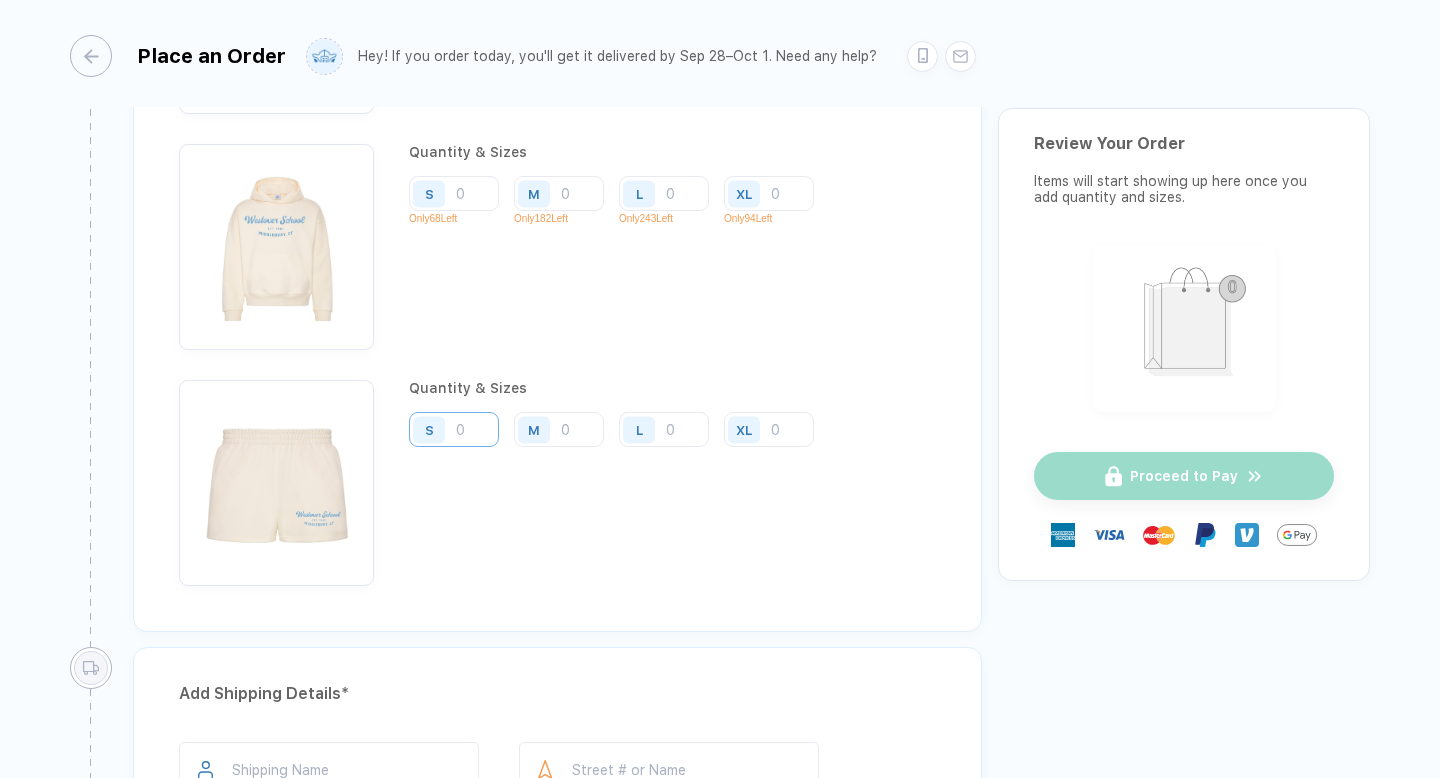 click at bounding box center (454, -515) 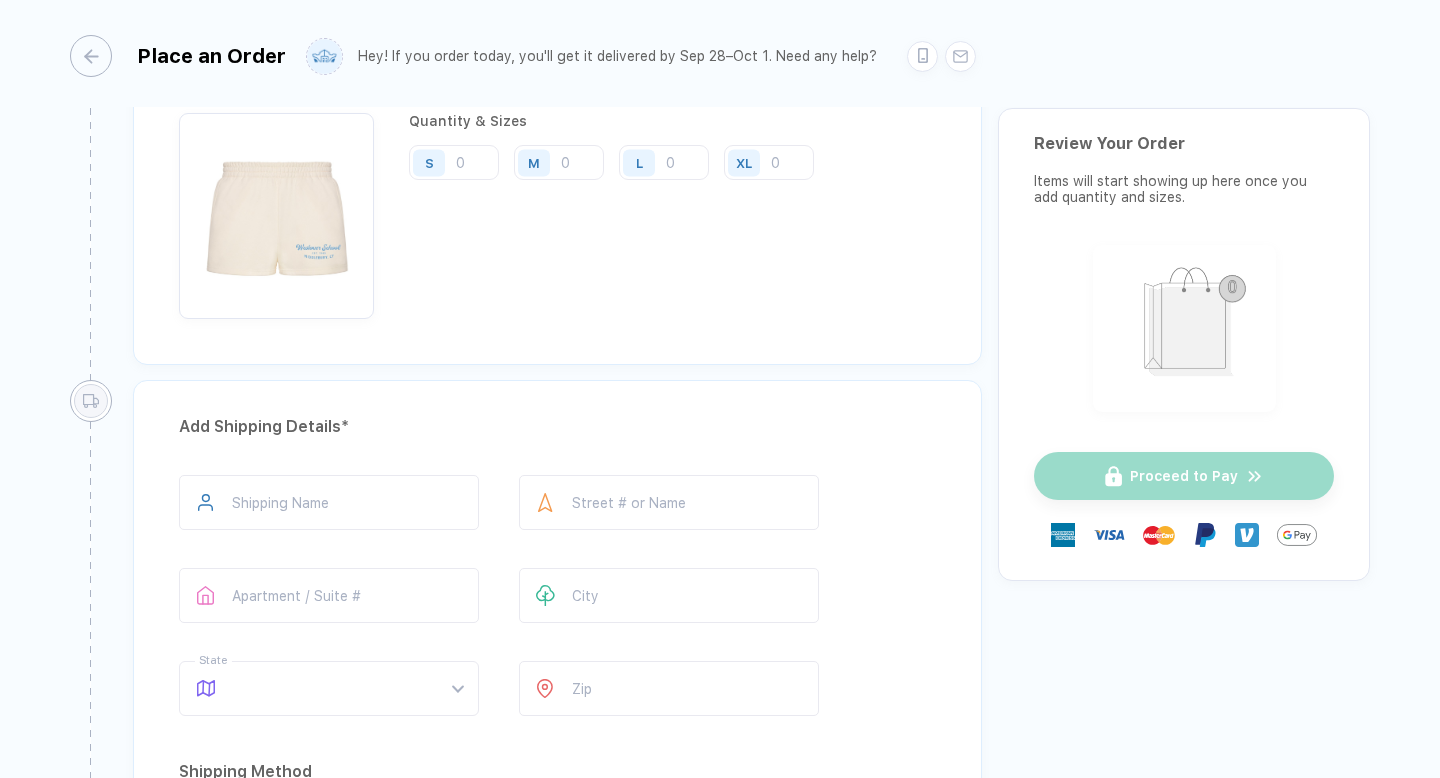 scroll, scrollTop: 3885, scrollLeft: 0, axis: vertical 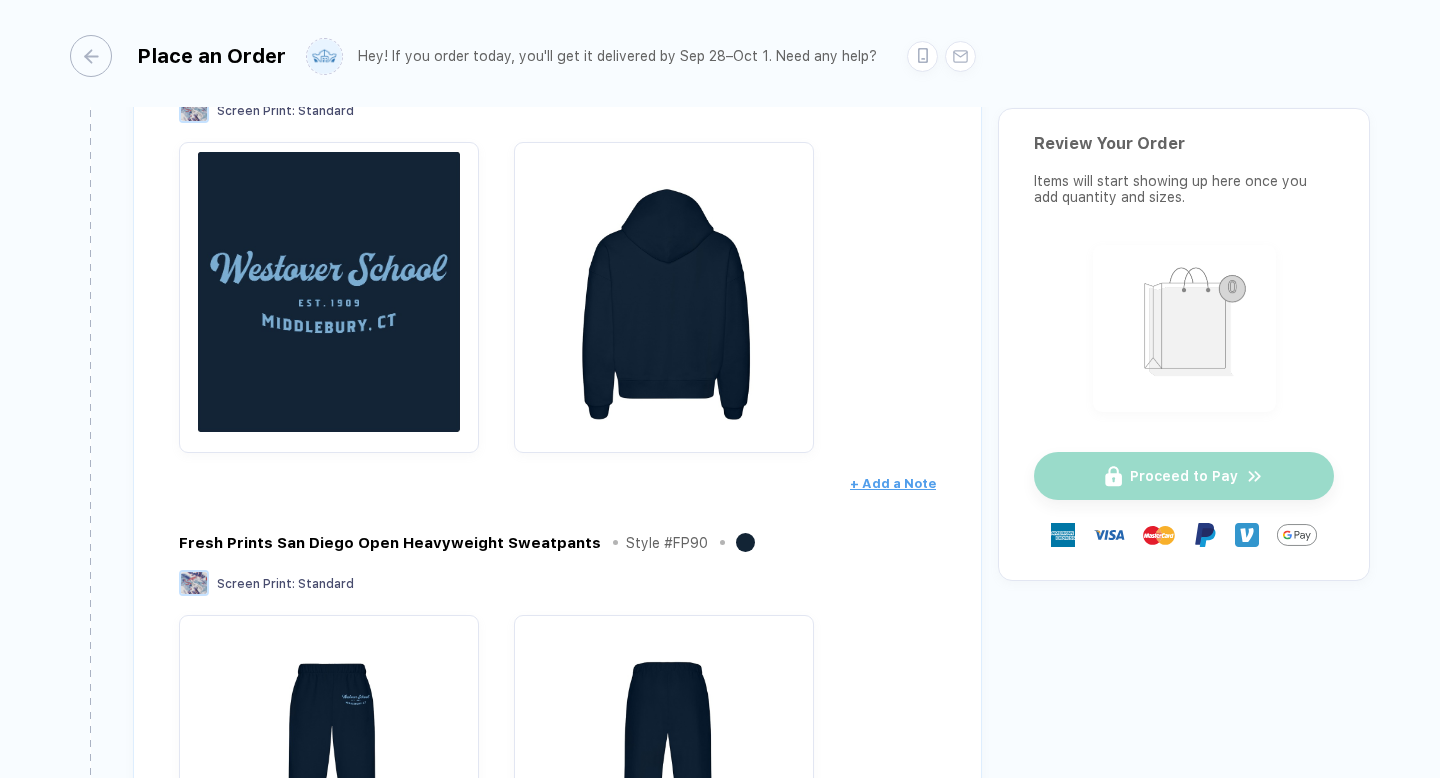 click at bounding box center (329, 292) 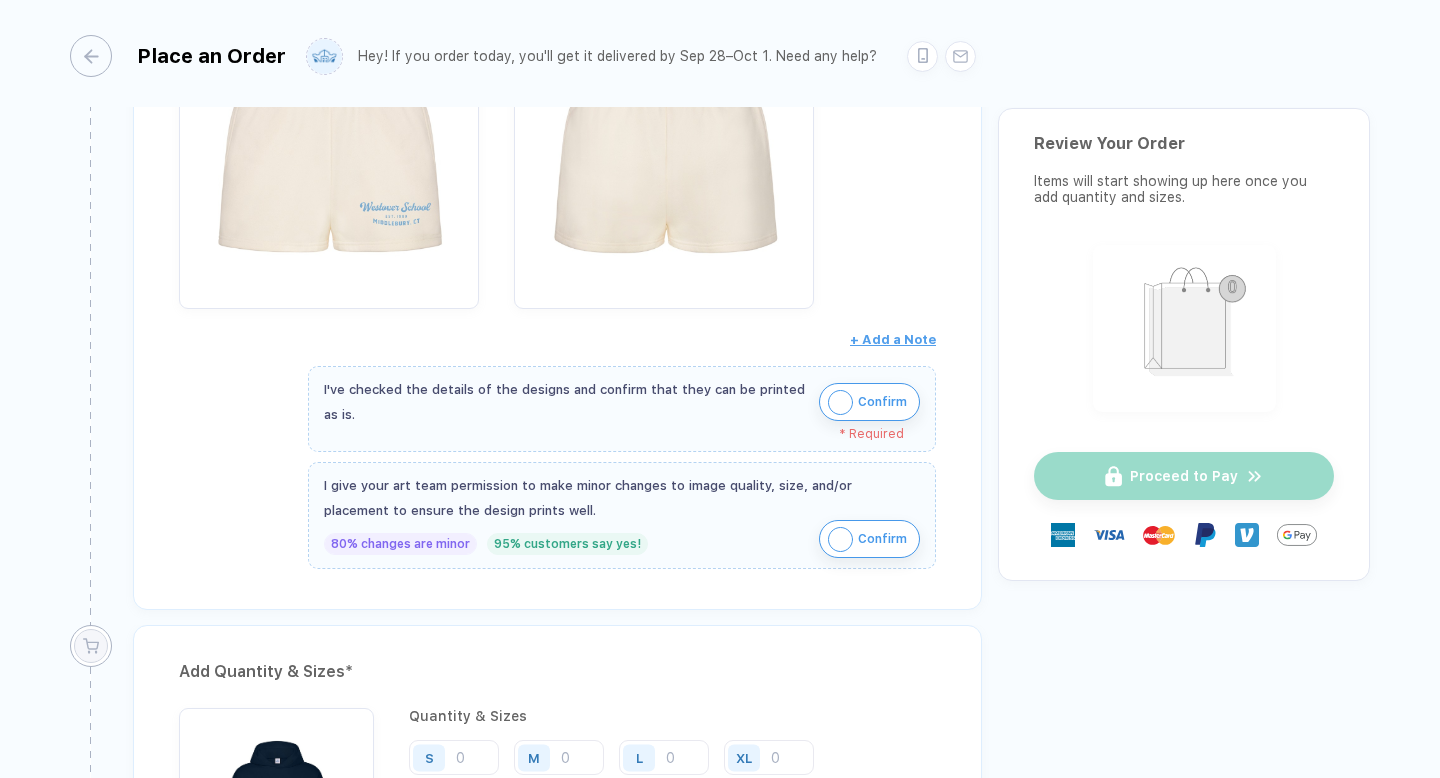 scroll, scrollTop: 2358, scrollLeft: 0, axis: vertical 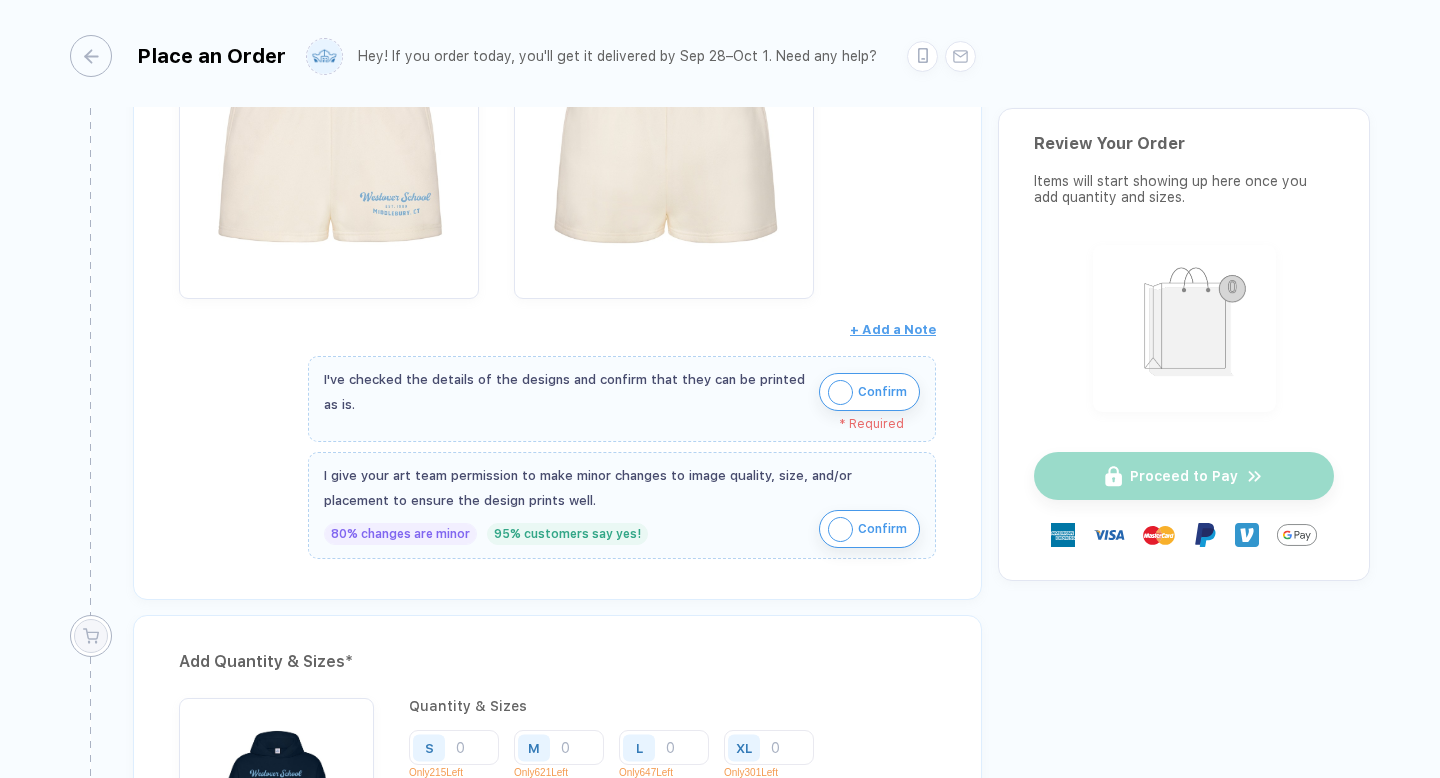 click at bounding box center (840, 392) 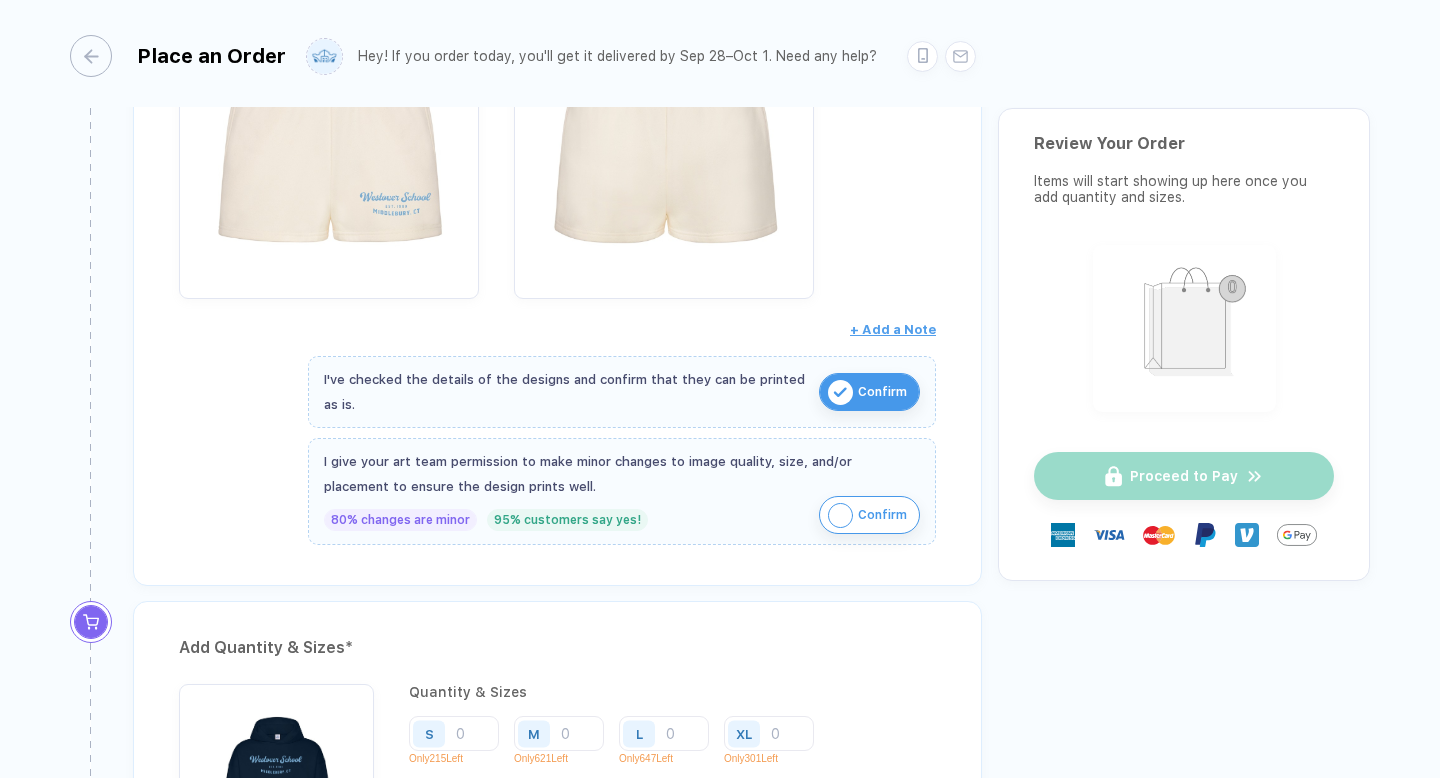 click at bounding box center [840, 515] 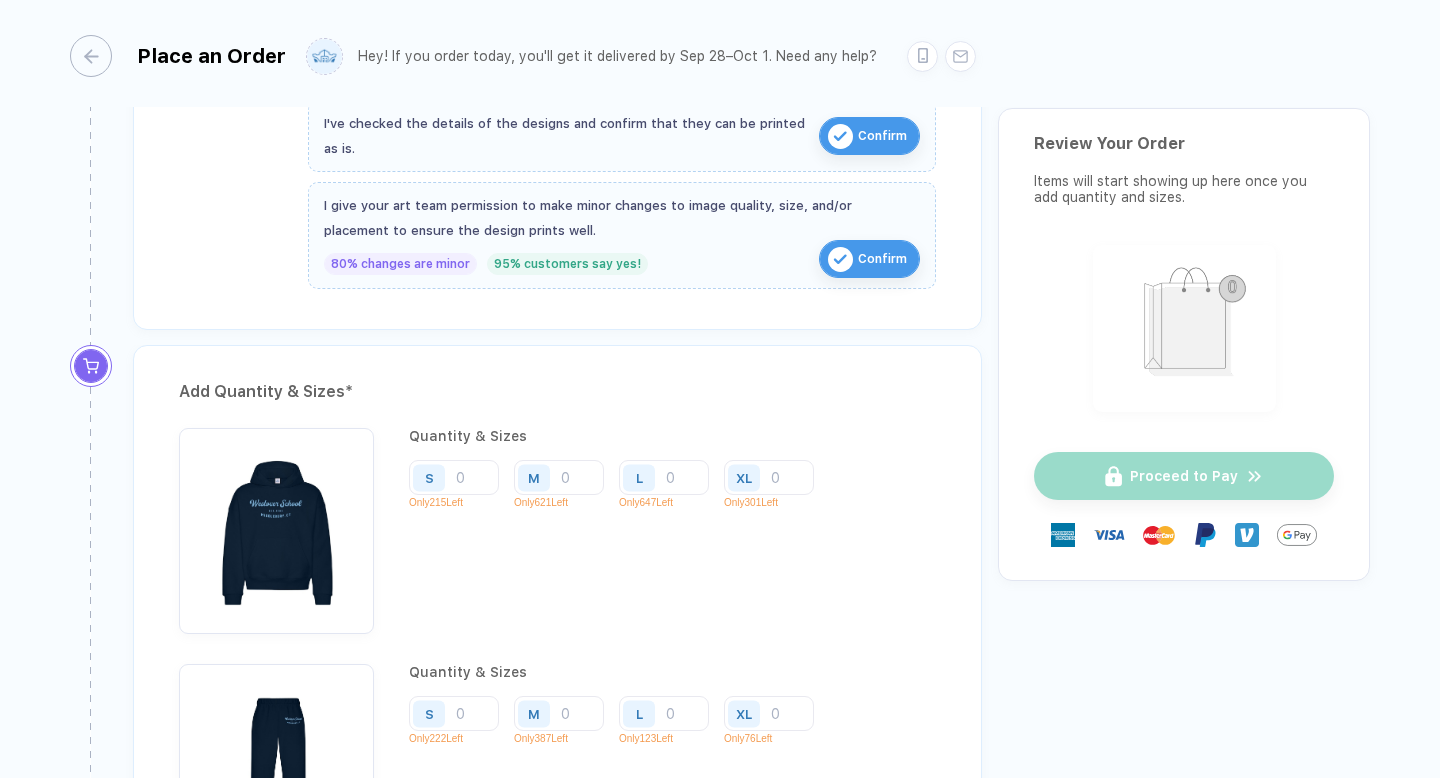 scroll, scrollTop: 2644, scrollLeft: 0, axis: vertical 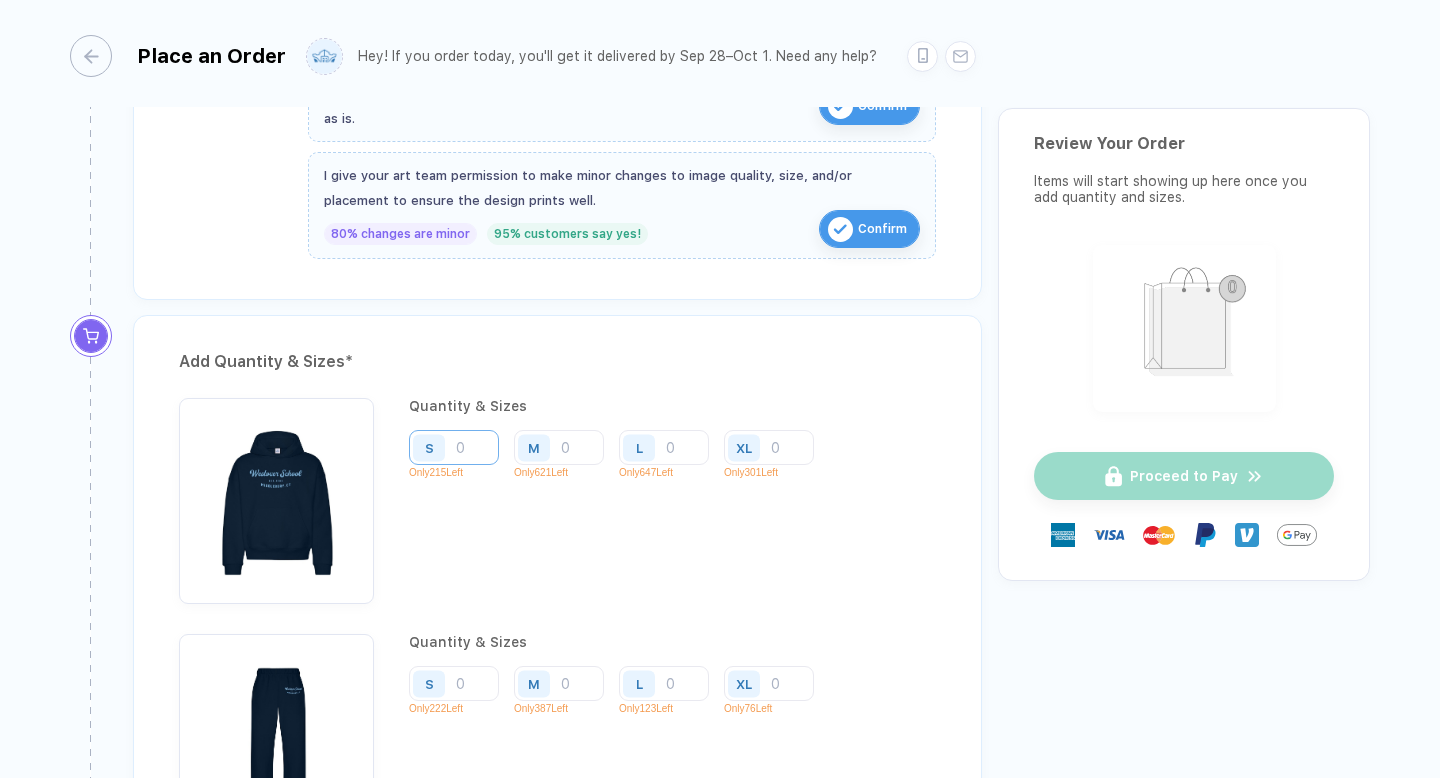 click at bounding box center [454, 447] 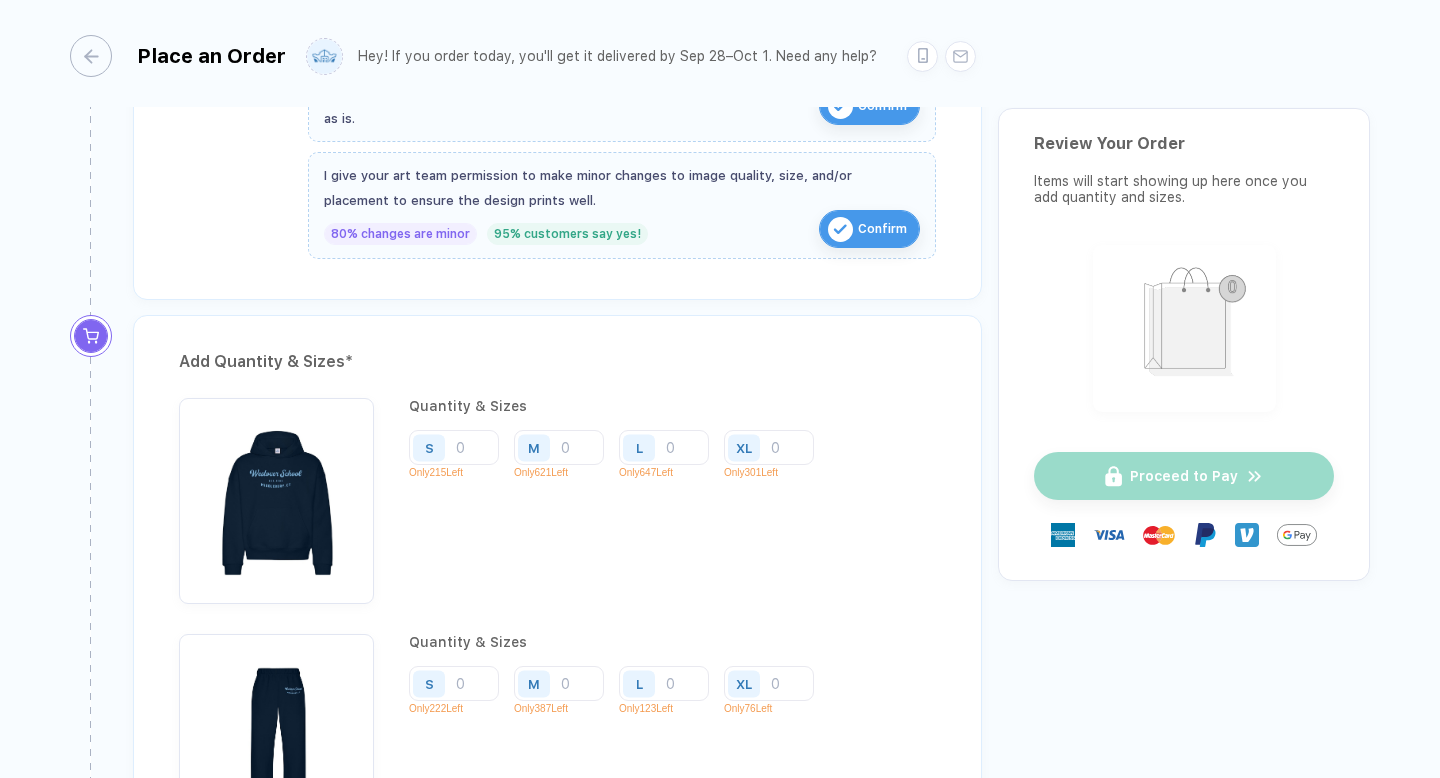 scroll, scrollTop: 2671, scrollLeft: 0, axis: vertical 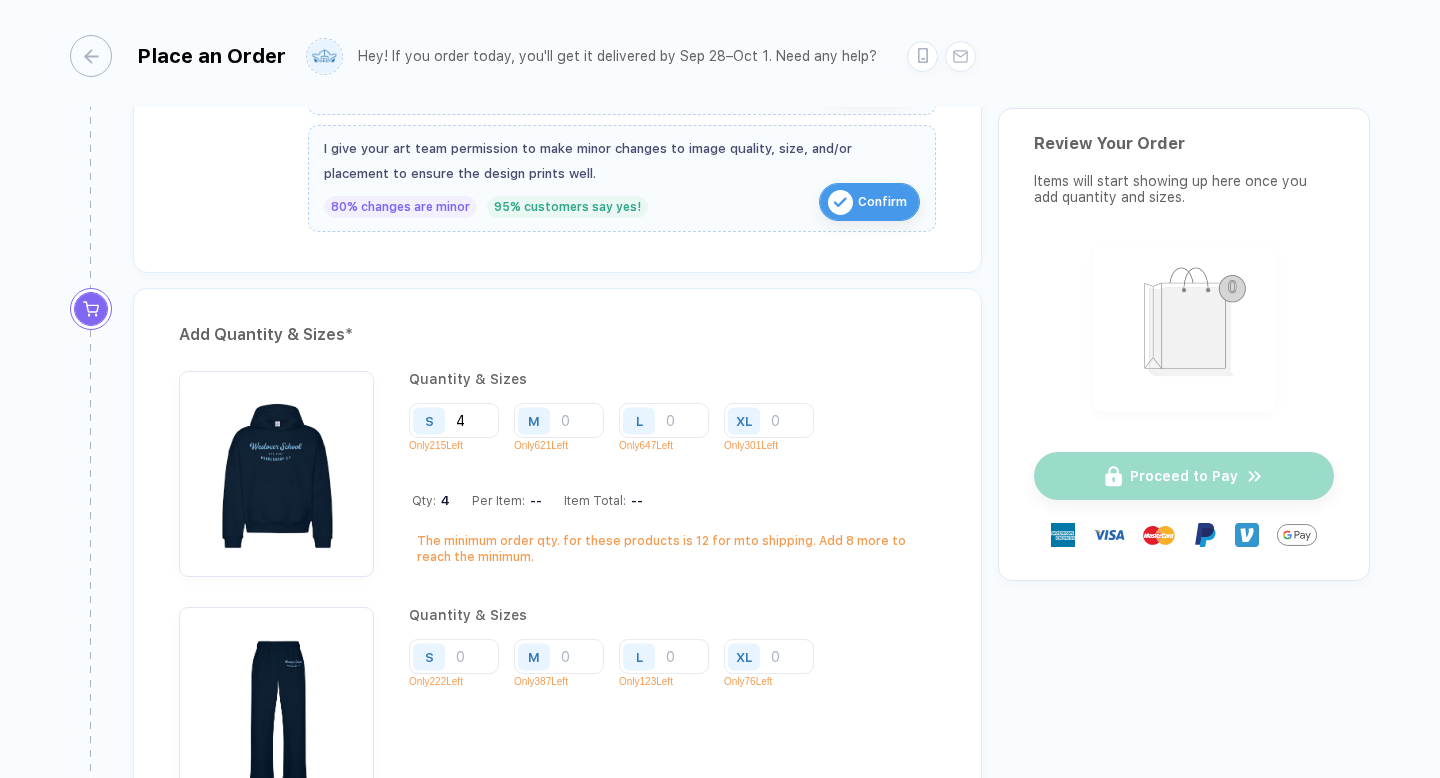 type on "4" 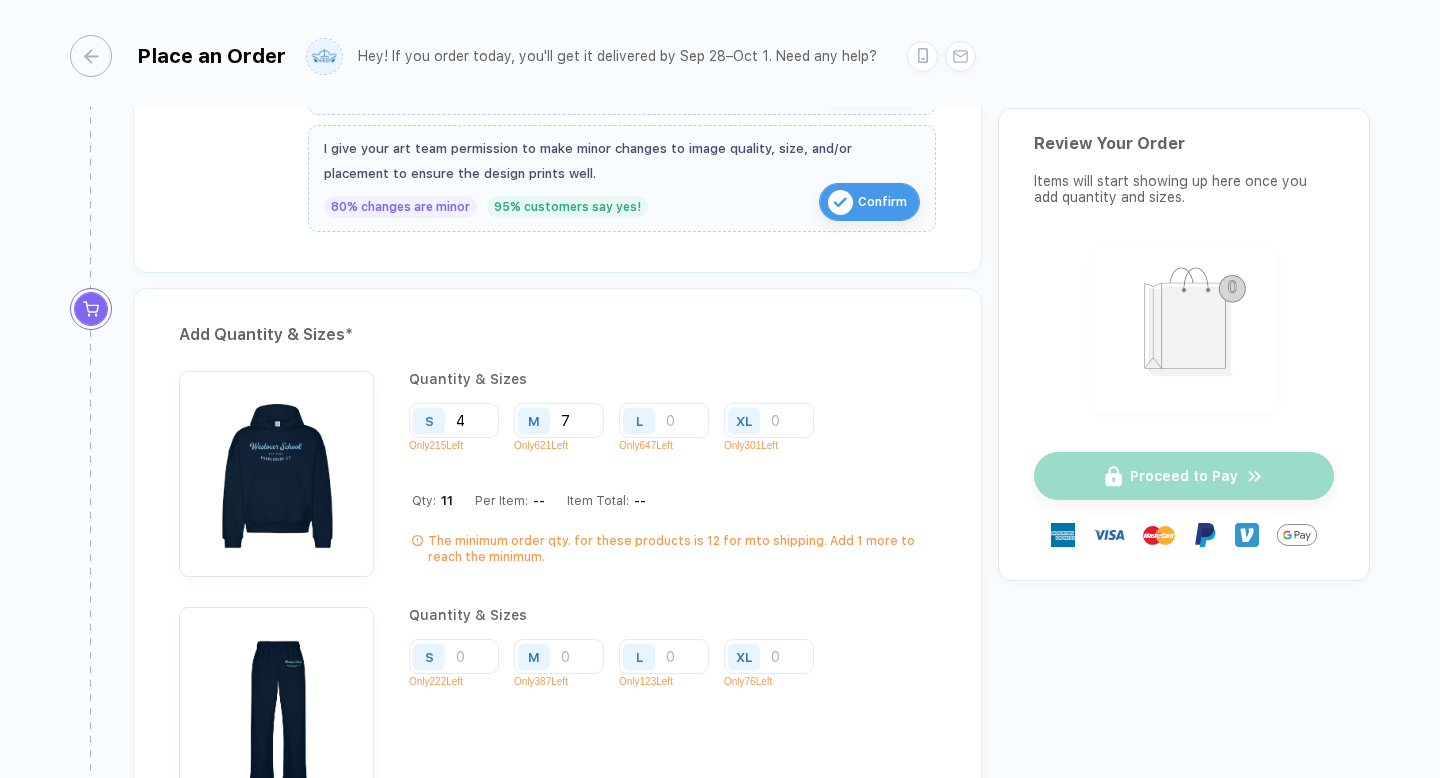type on "7" 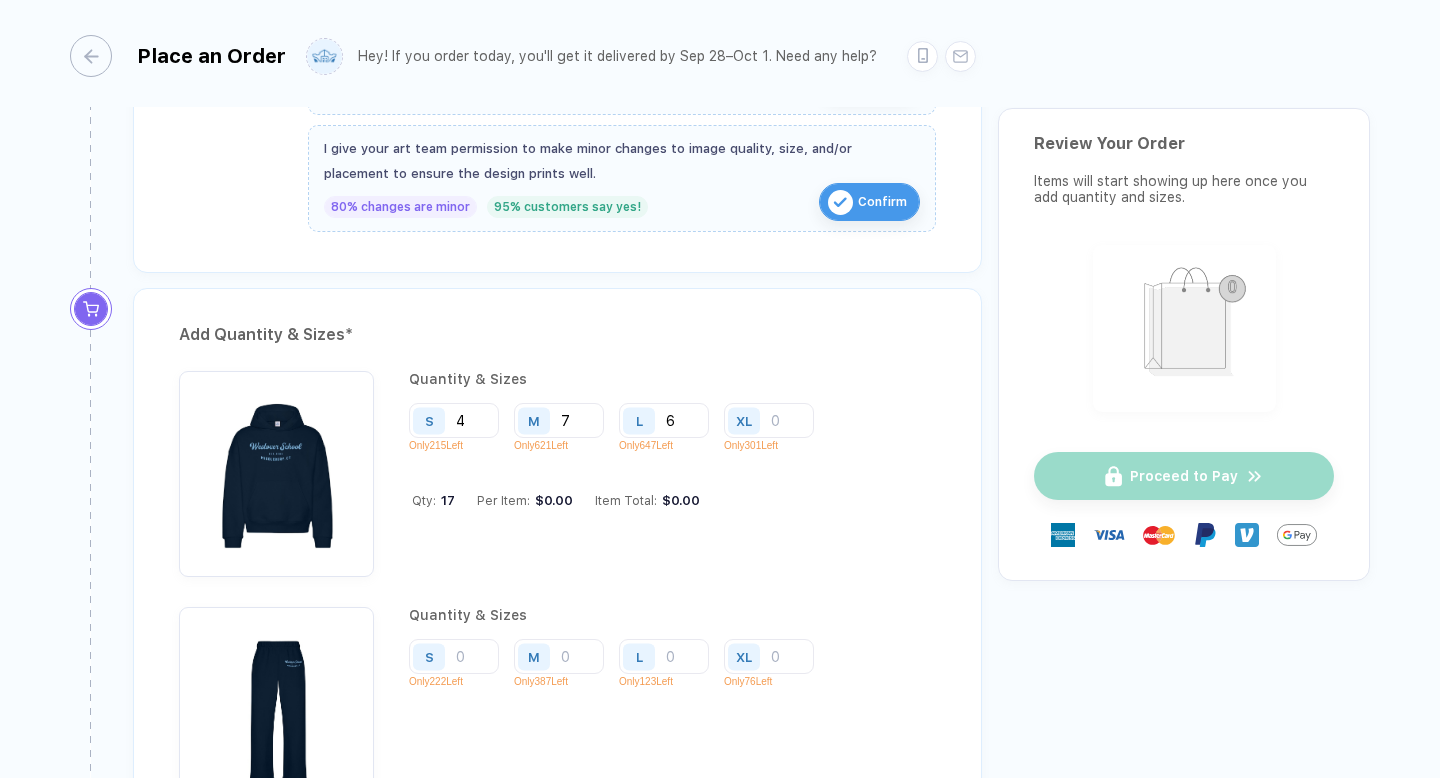 type on "6" 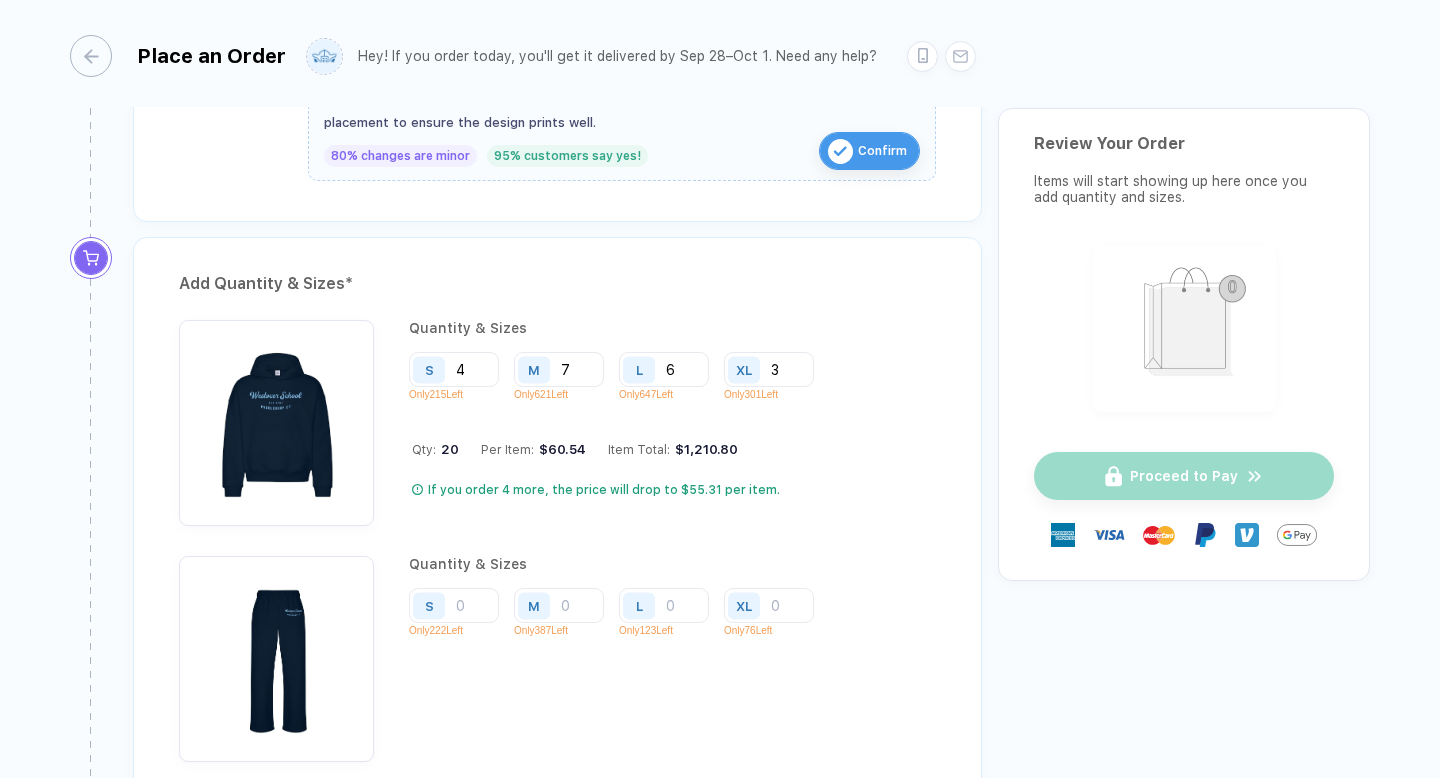 scroll, scrollTop: 2725, scrollLeft: 0, axis: vertical 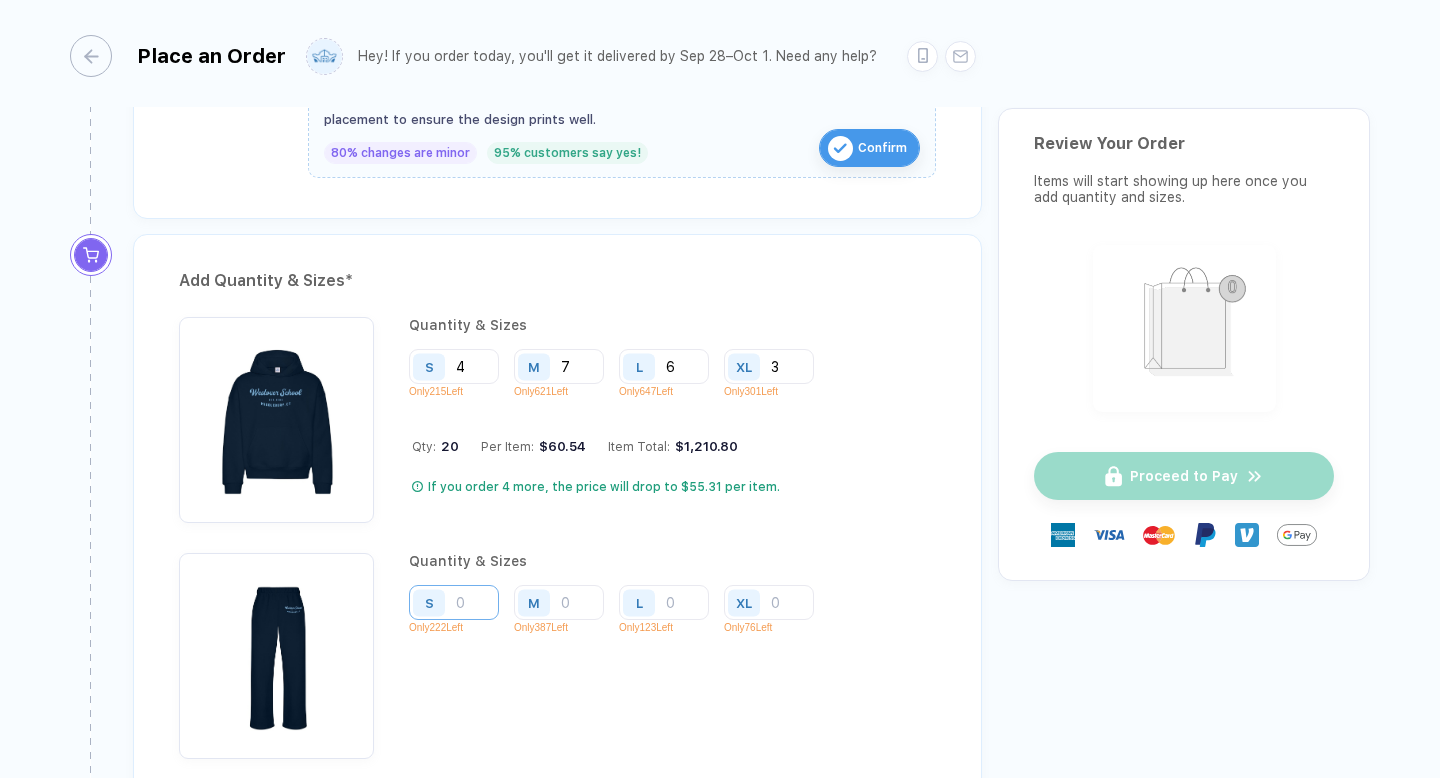 type on "3" 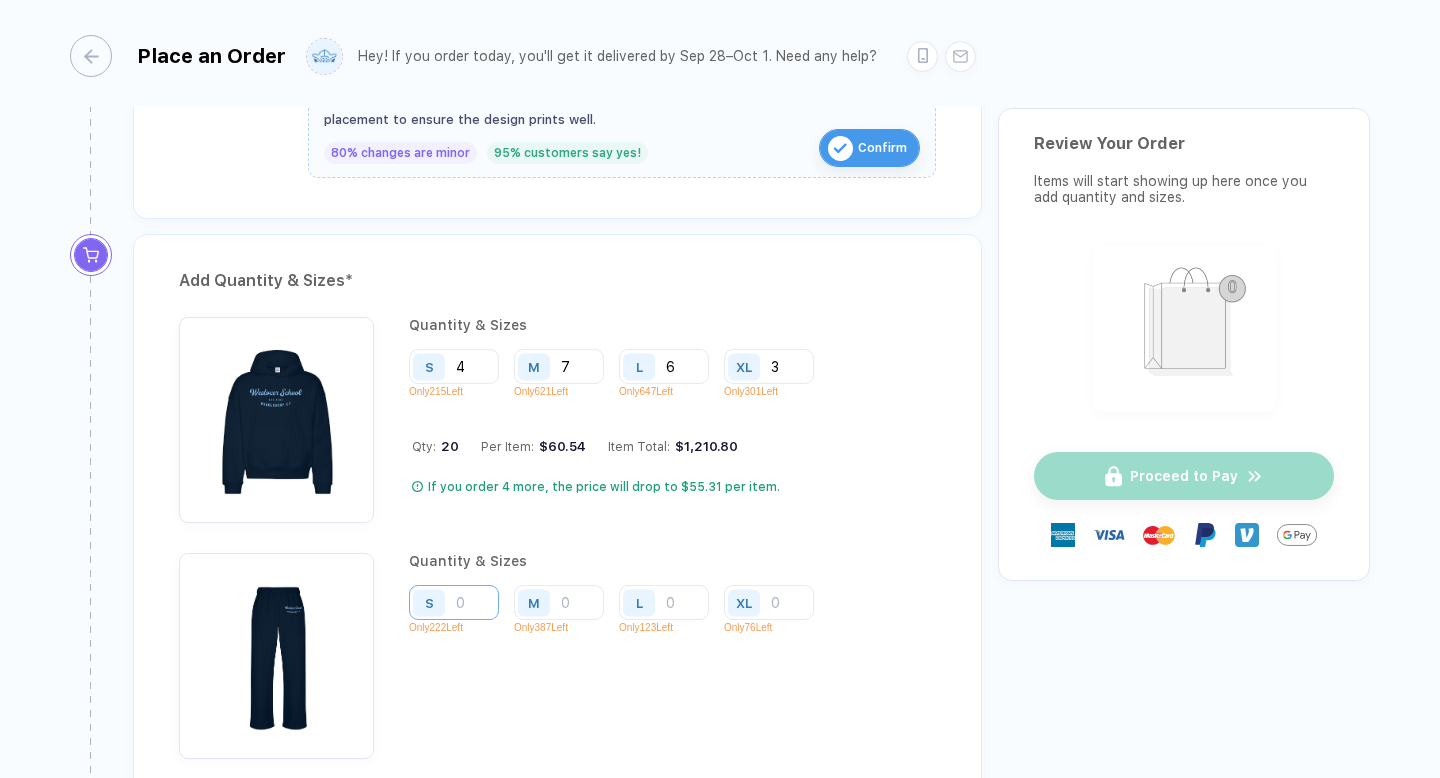 click at bounding box center (454, 366) 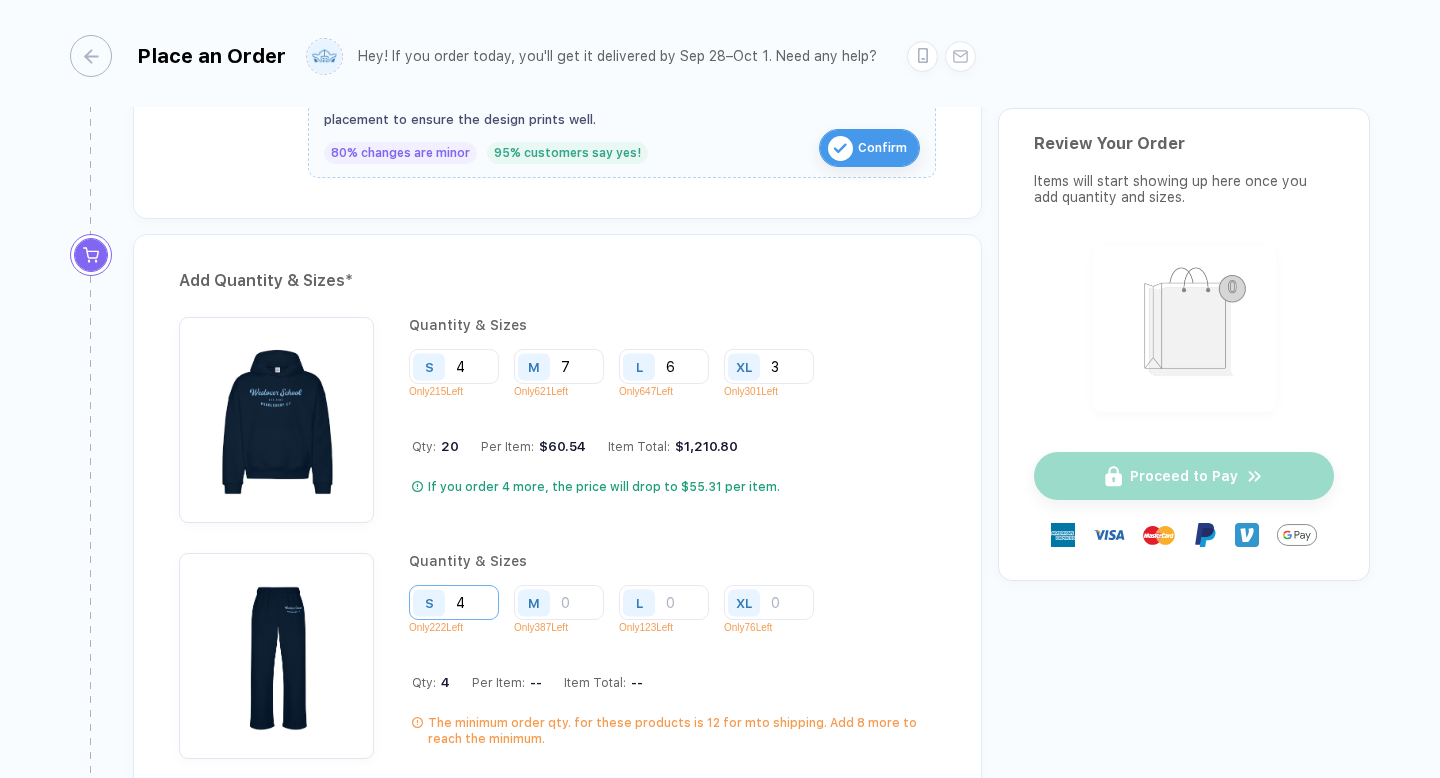 type on "4" 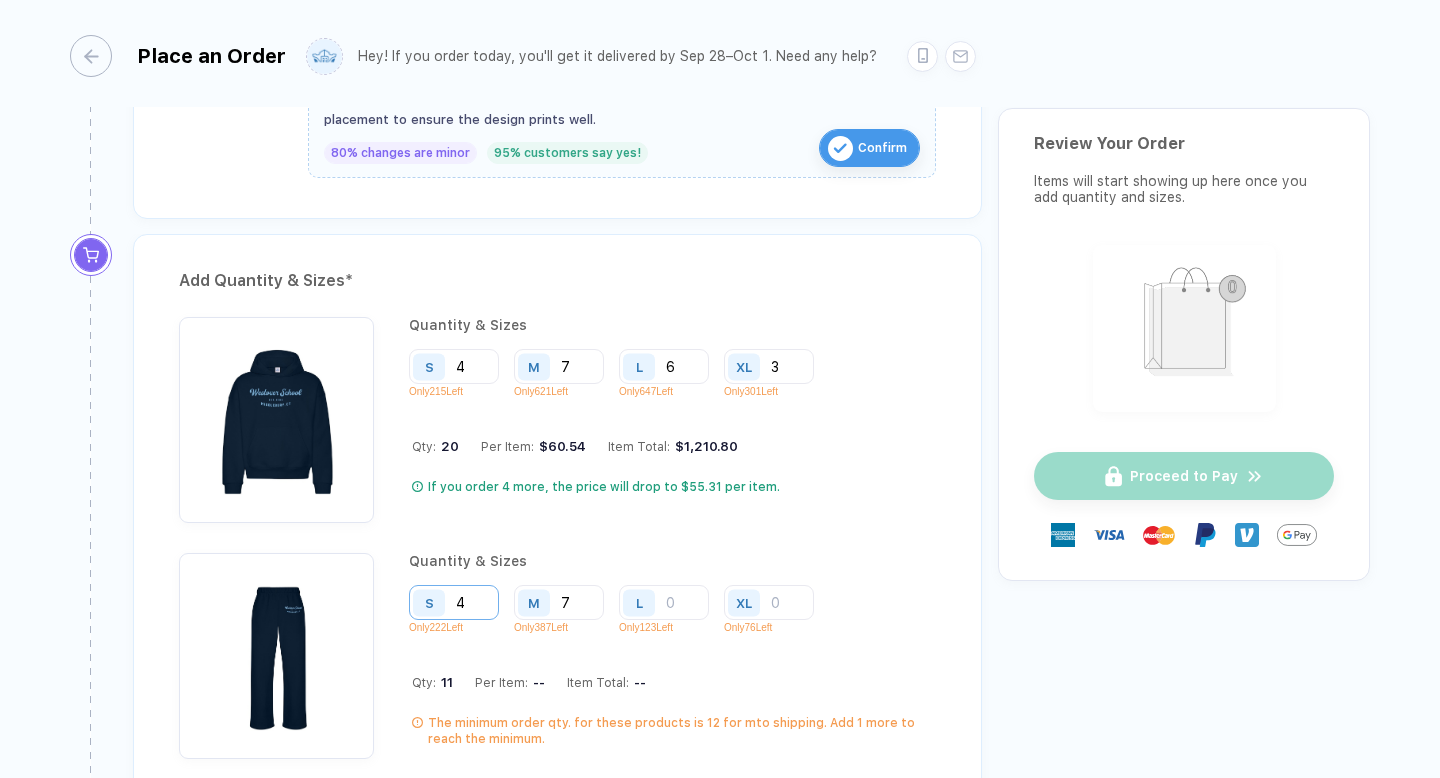 type on "7" 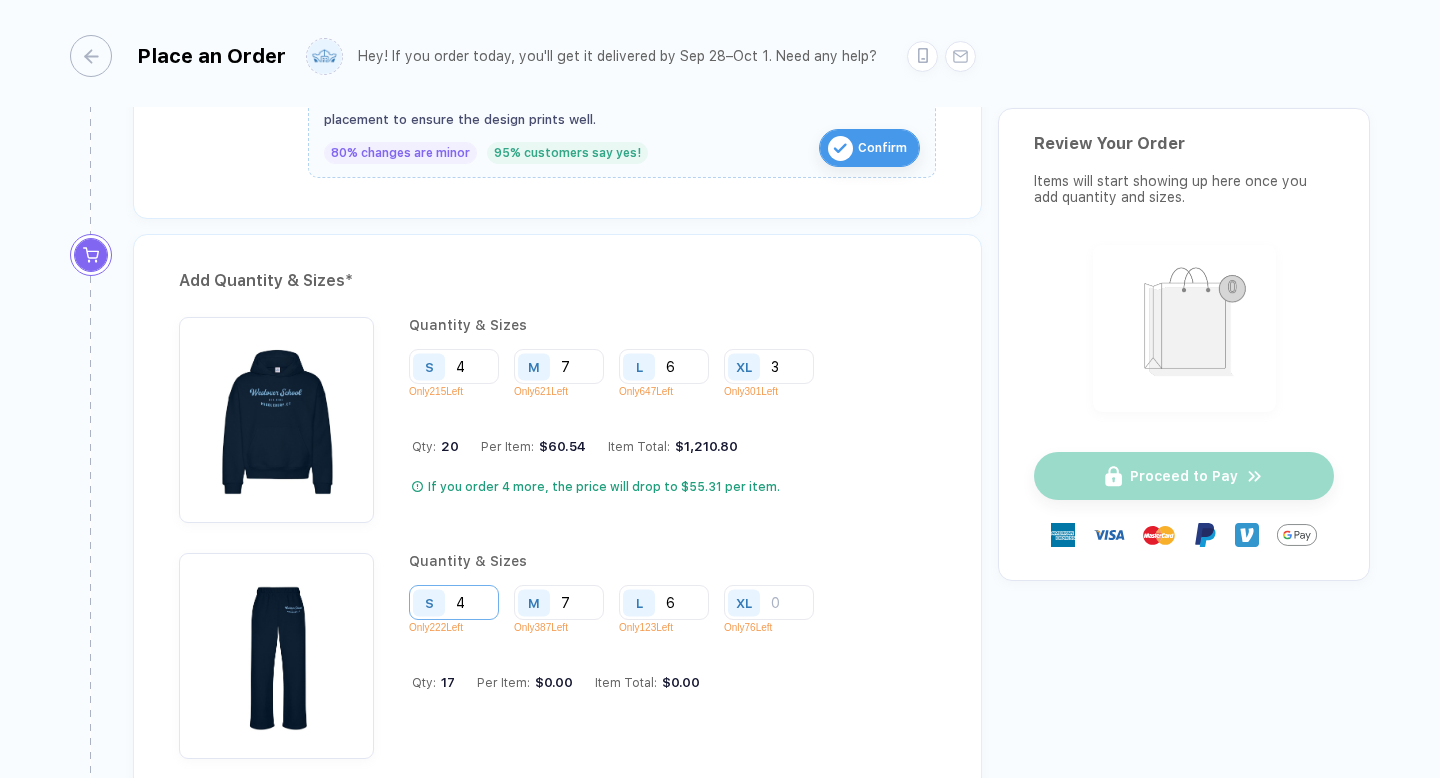type on "6" 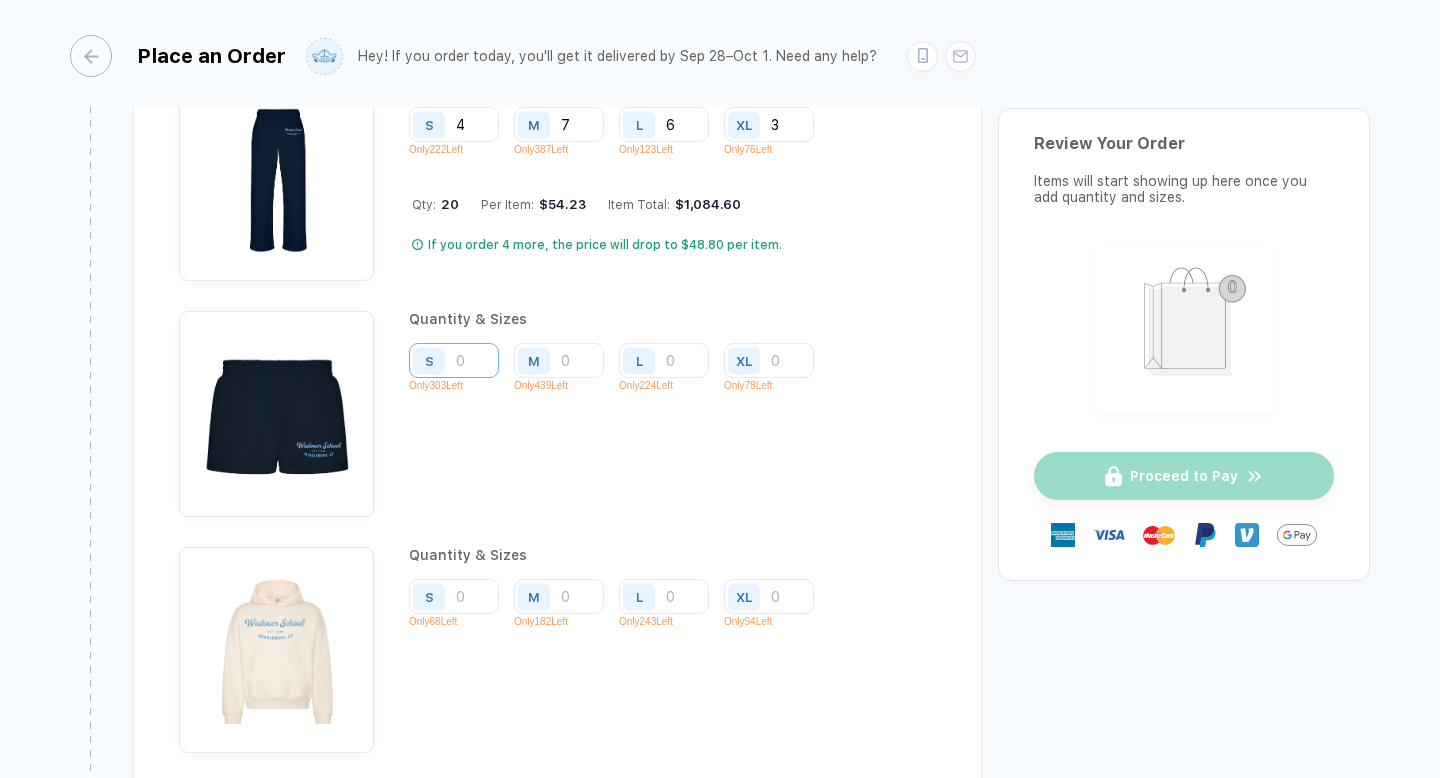 scroll, scrollTop: 3207, scrollLeft: 0, axis: vertical 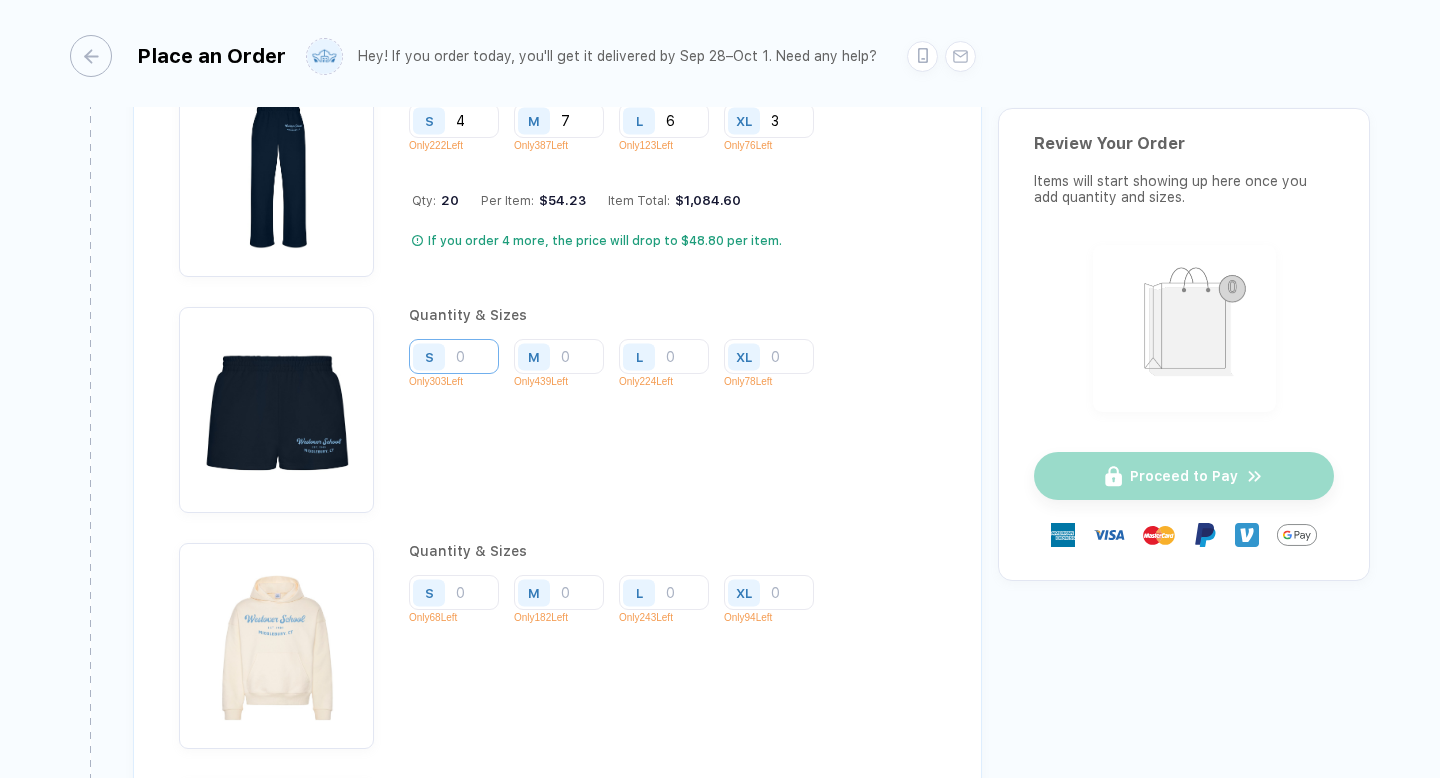 type on "3" 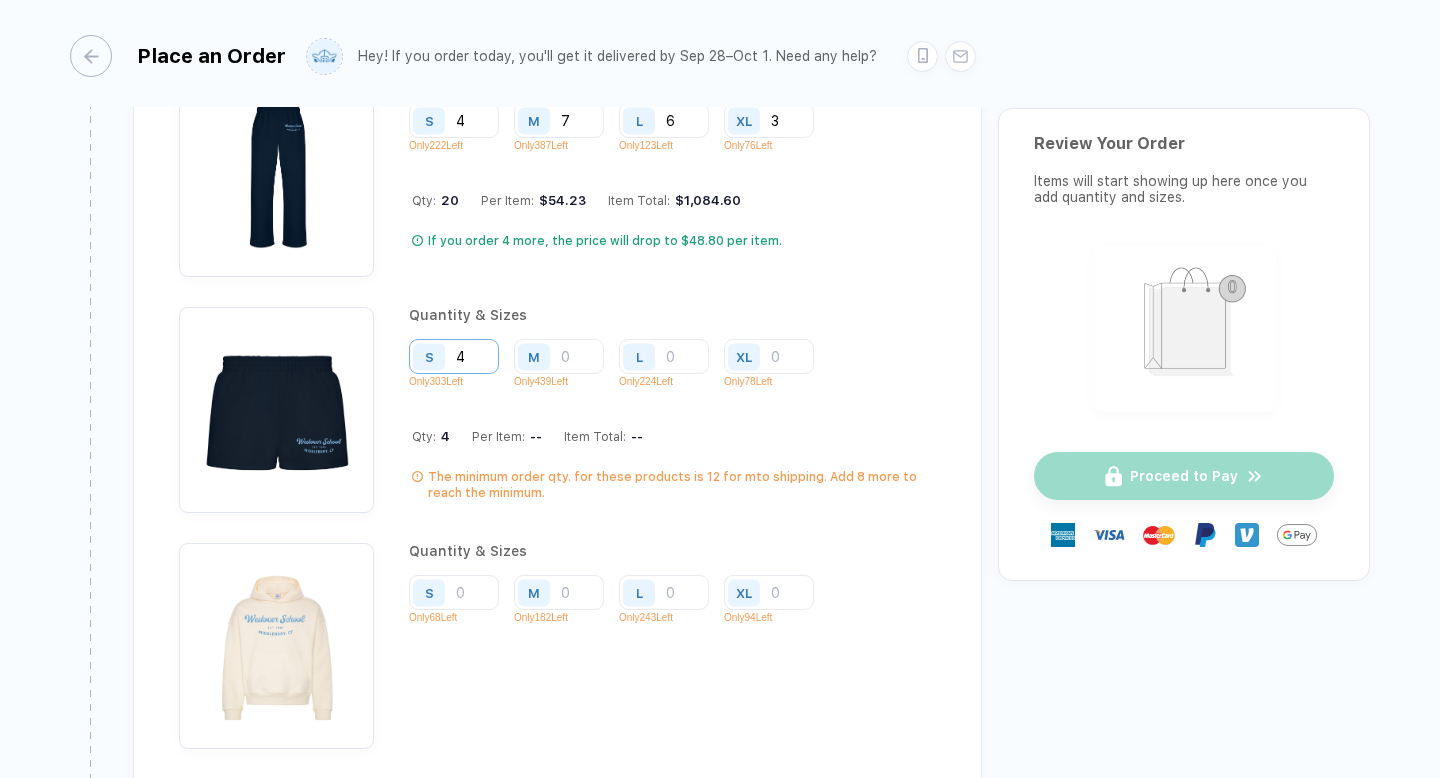 type on "4" 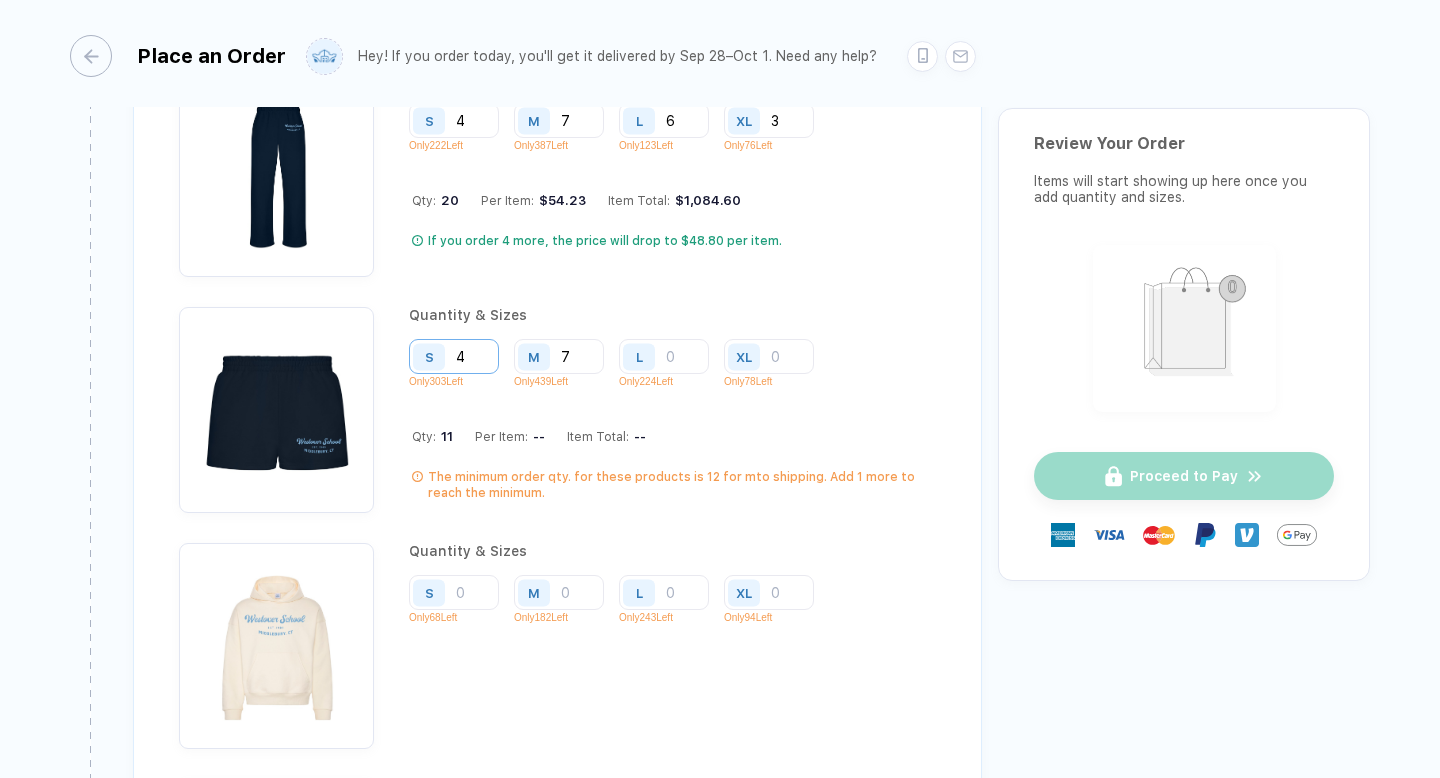 type on "7" 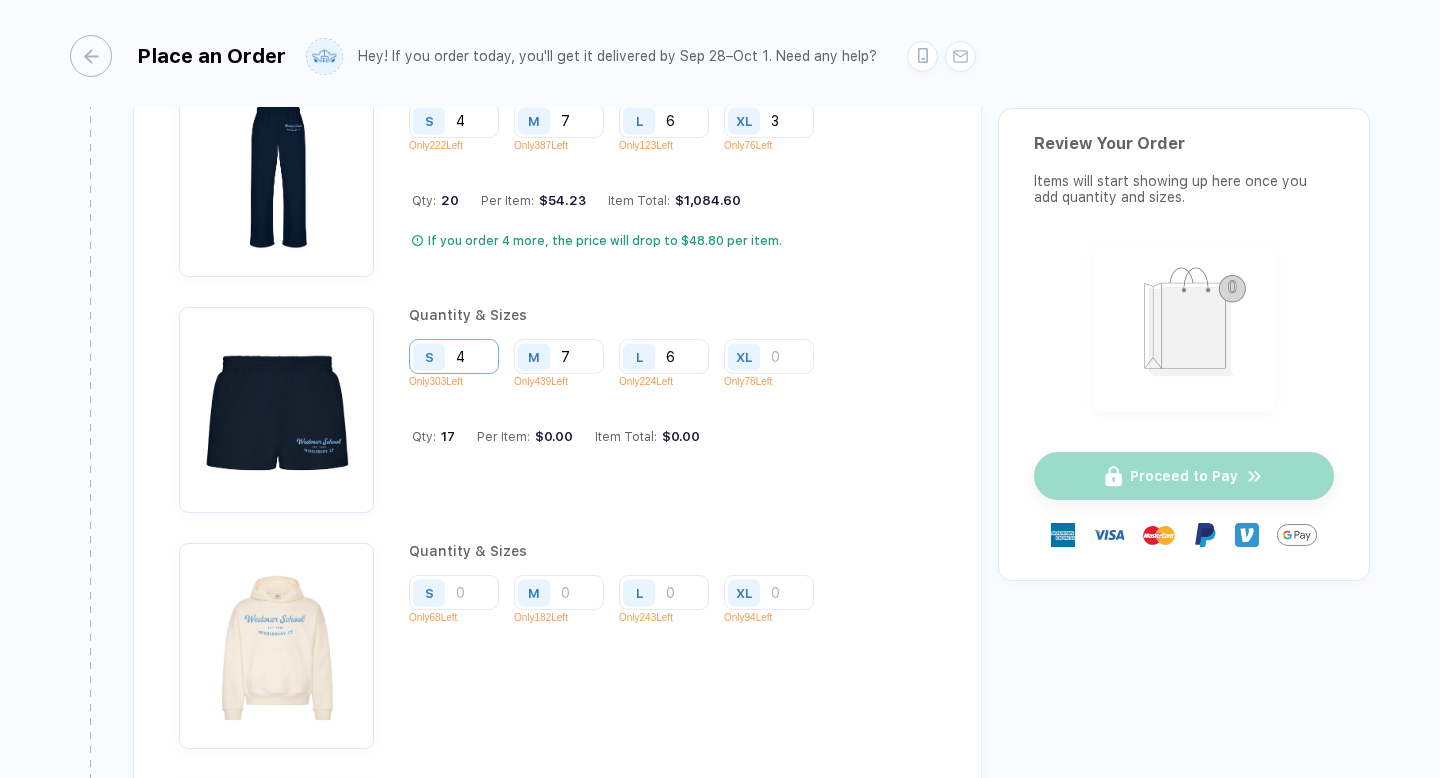 type on "6" 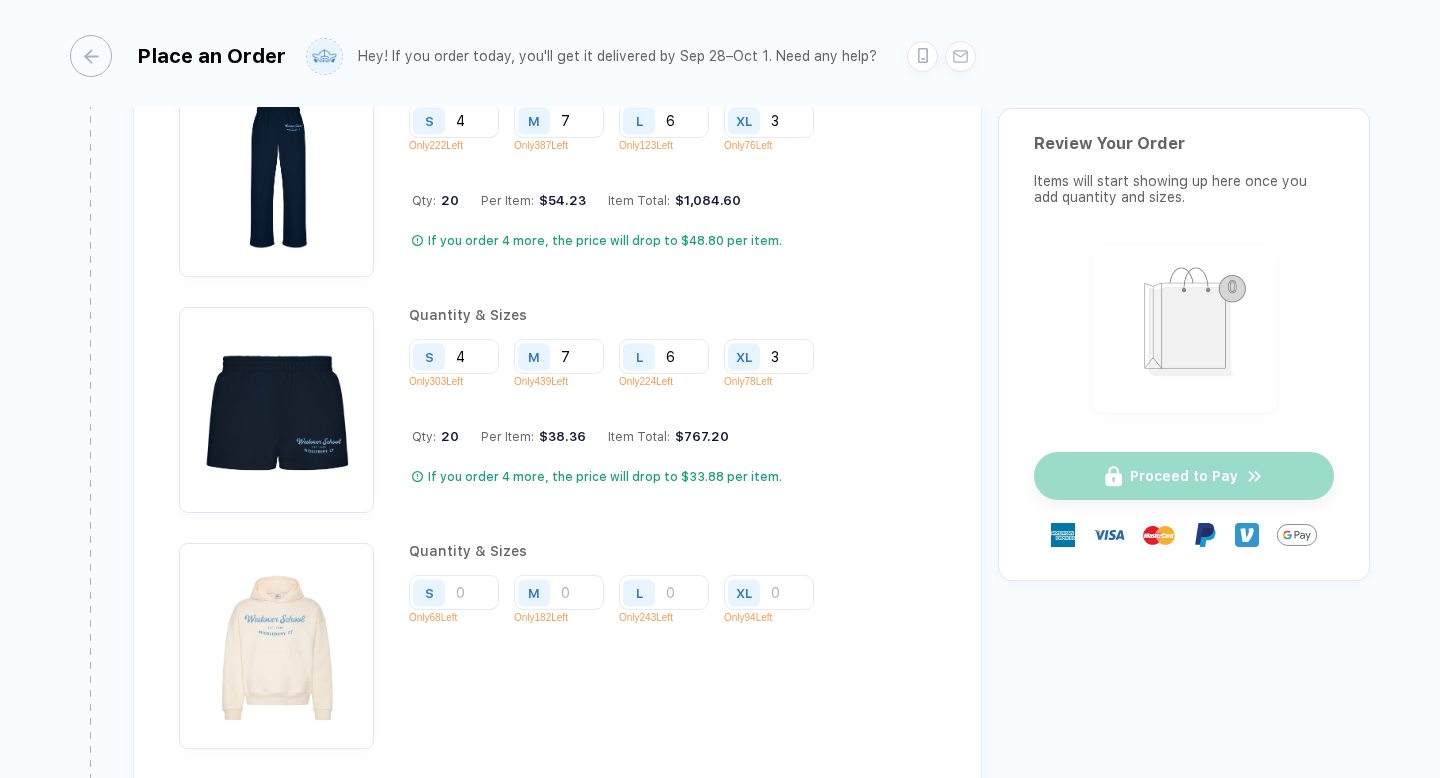 scroll, scrollTop: 3356, scrollLeft: 0, axis: vertical 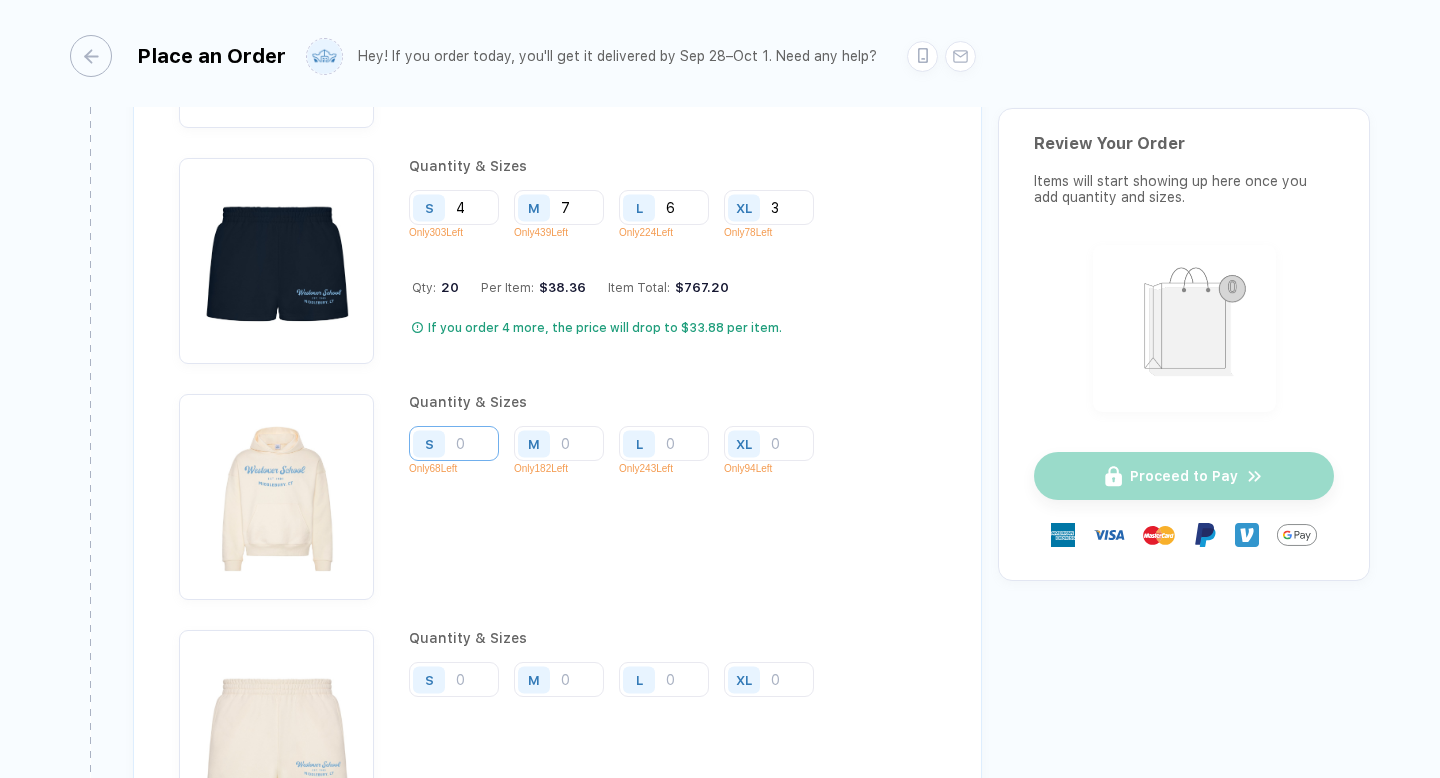 type on "3" 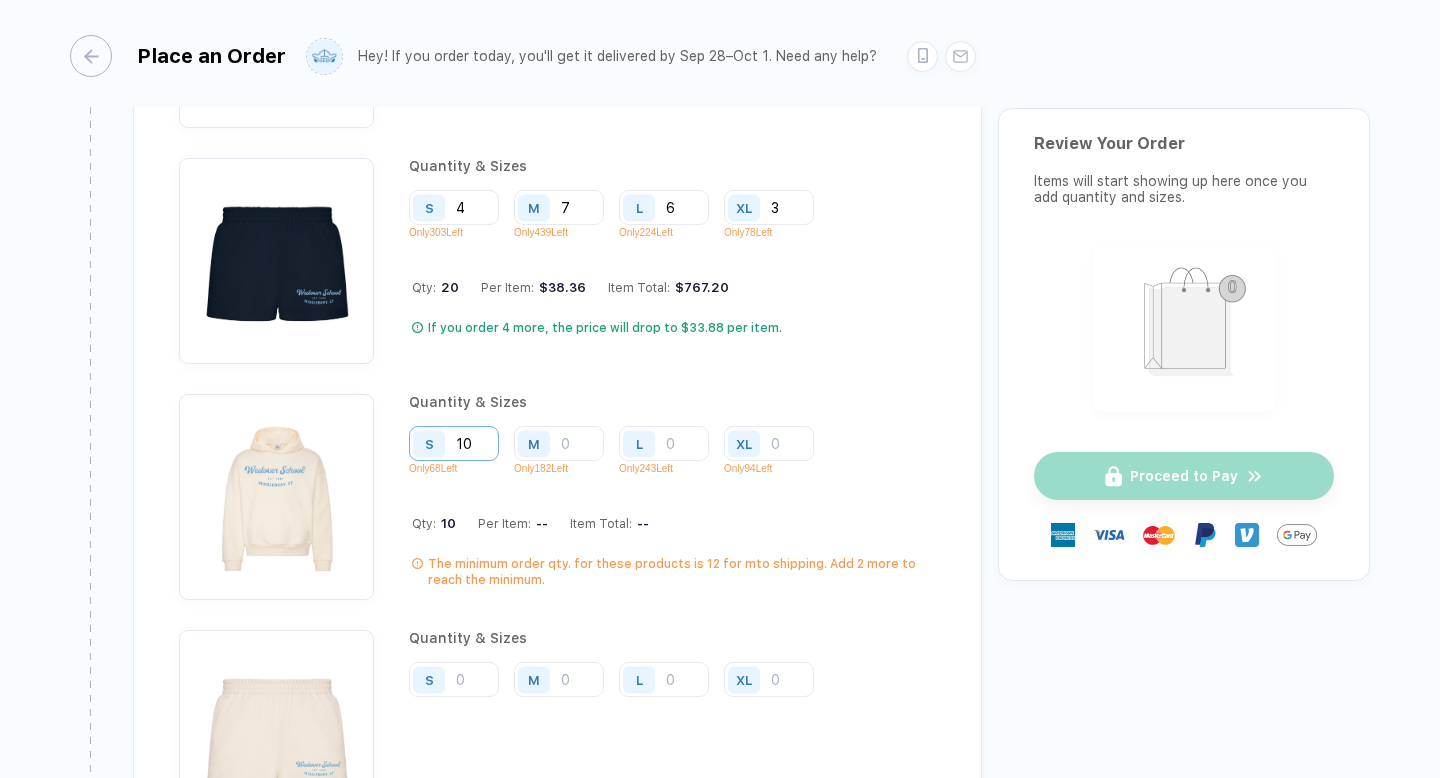 type on "10" 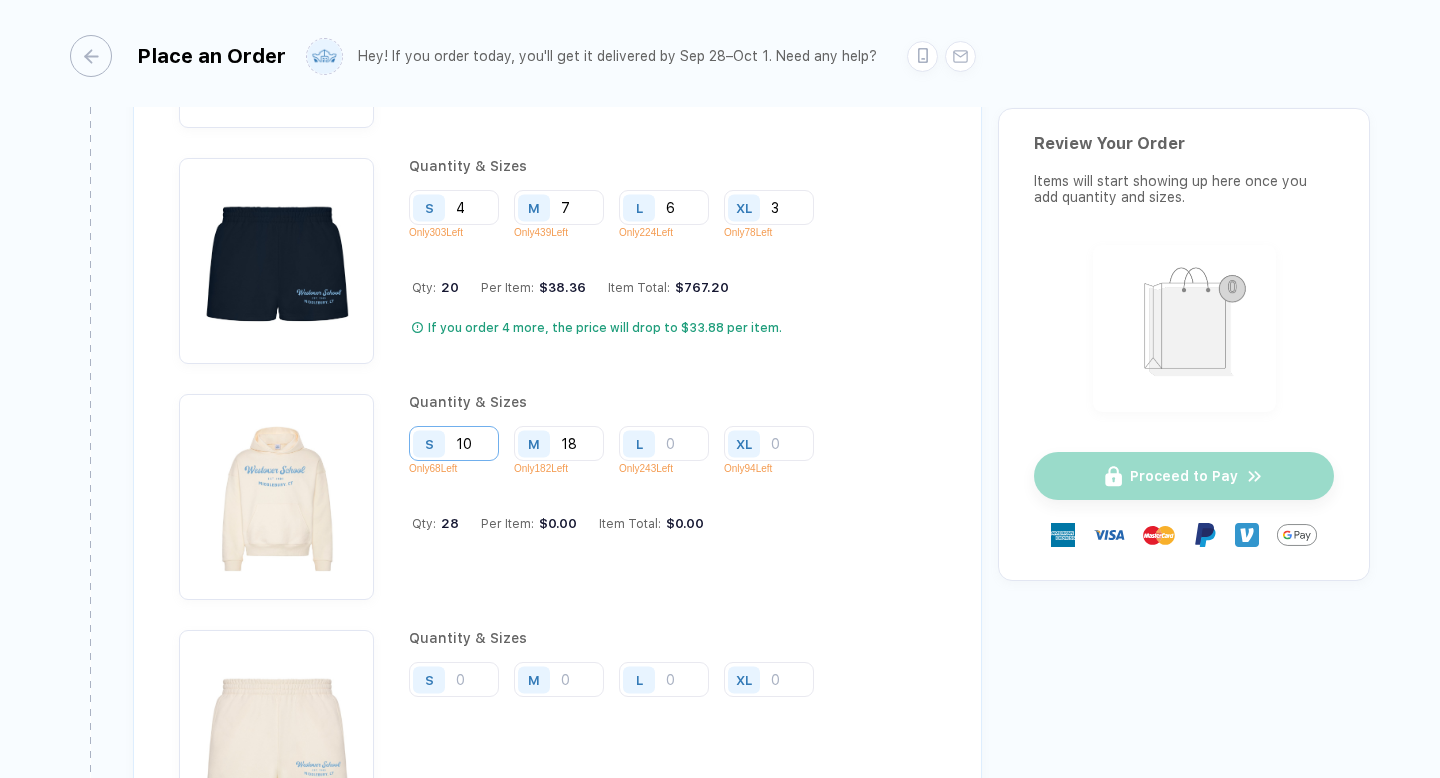 type on "18" 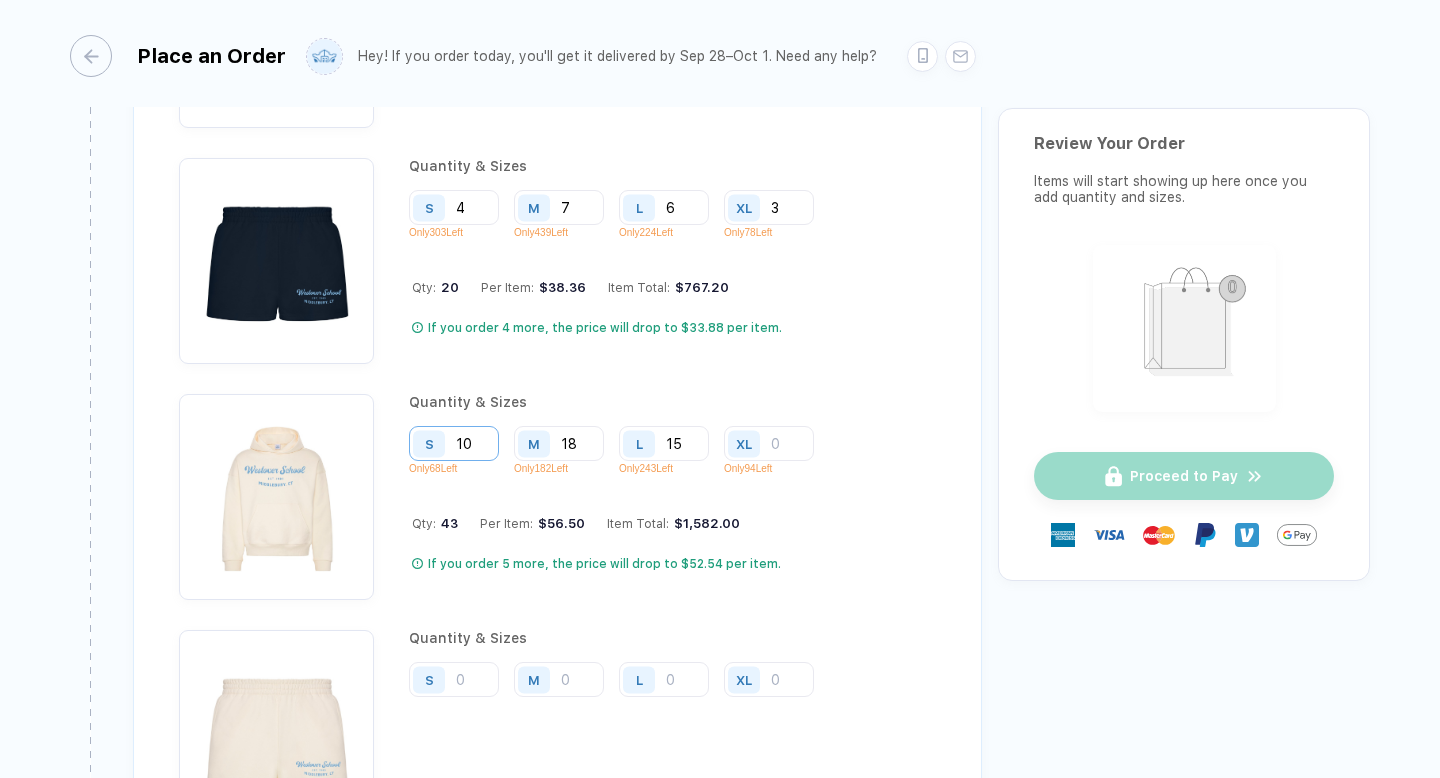 type on "15" 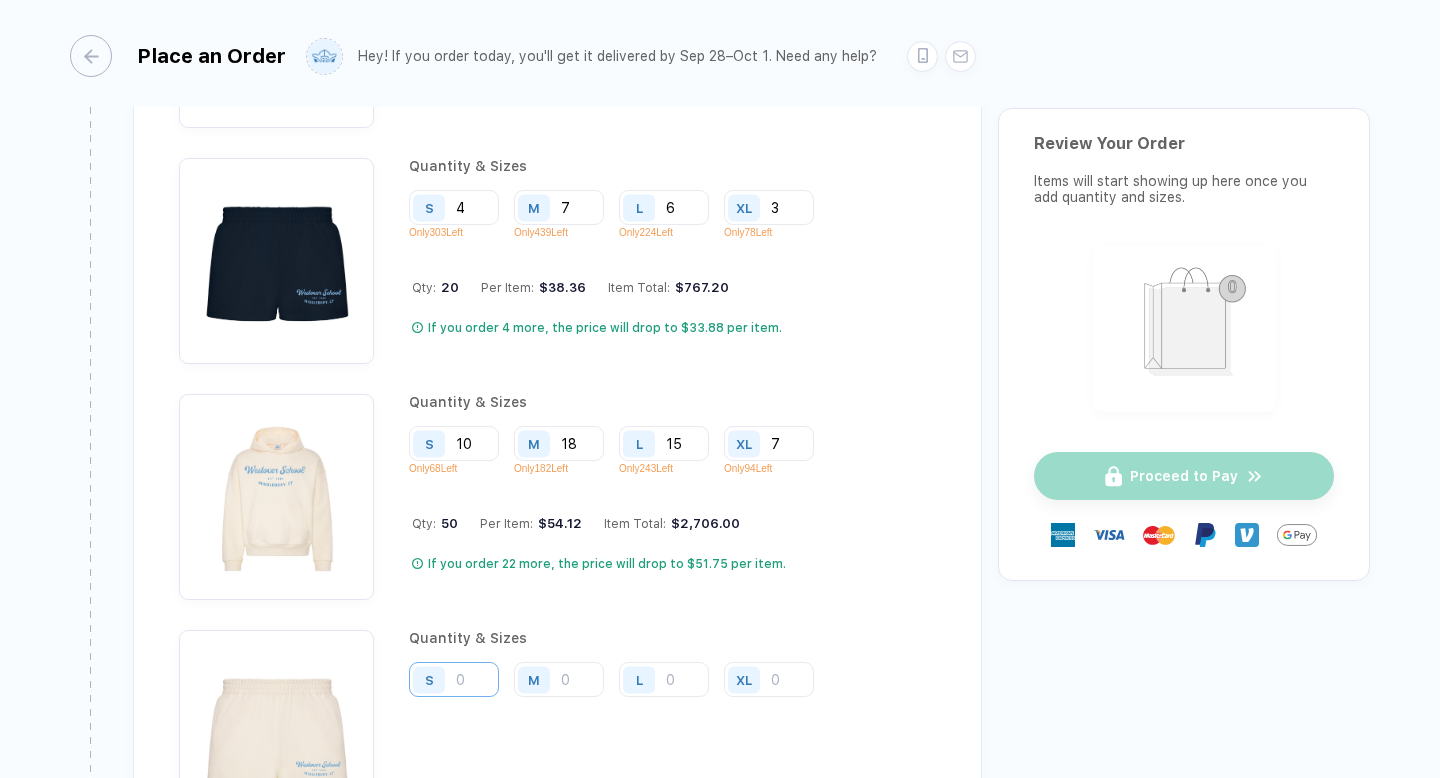 type on "7" 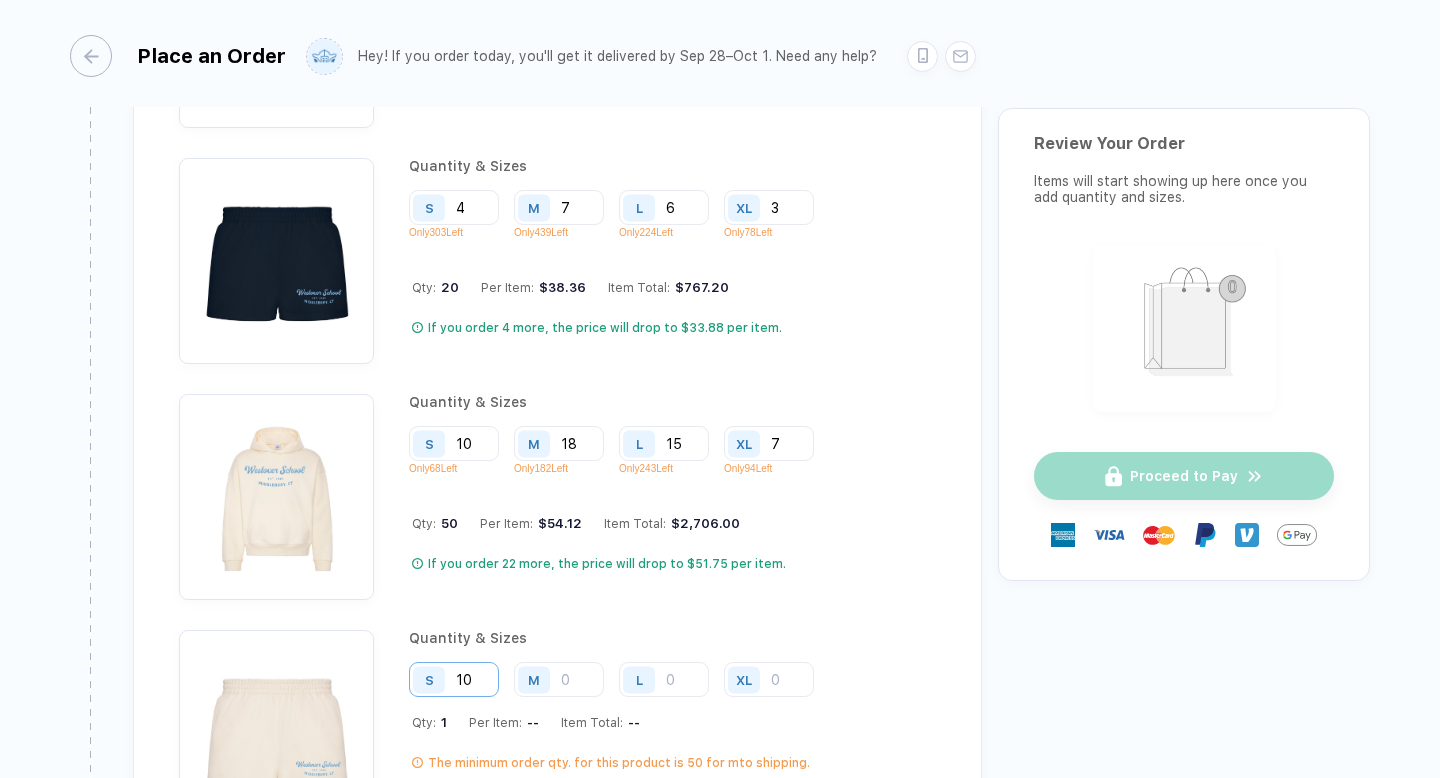 type on "10" 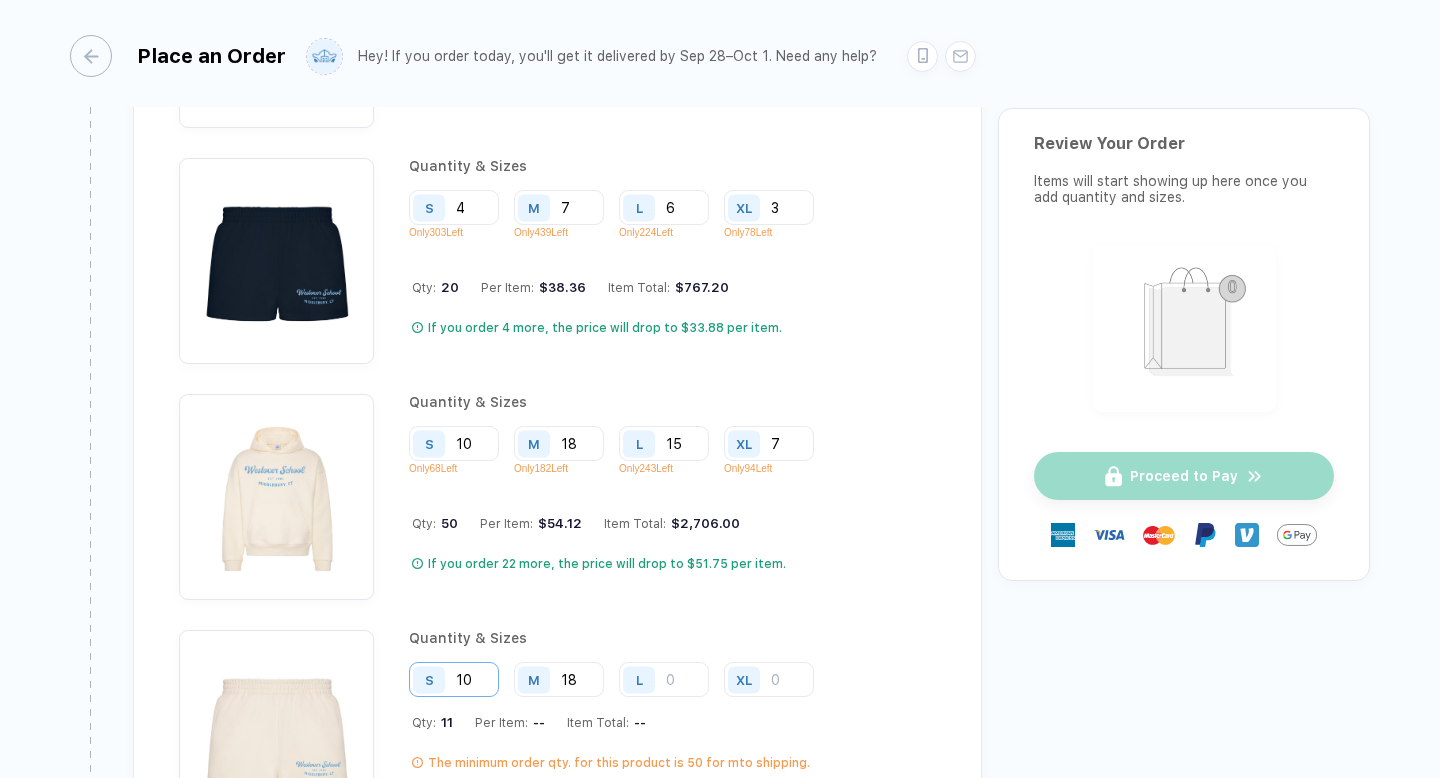 type on "18" 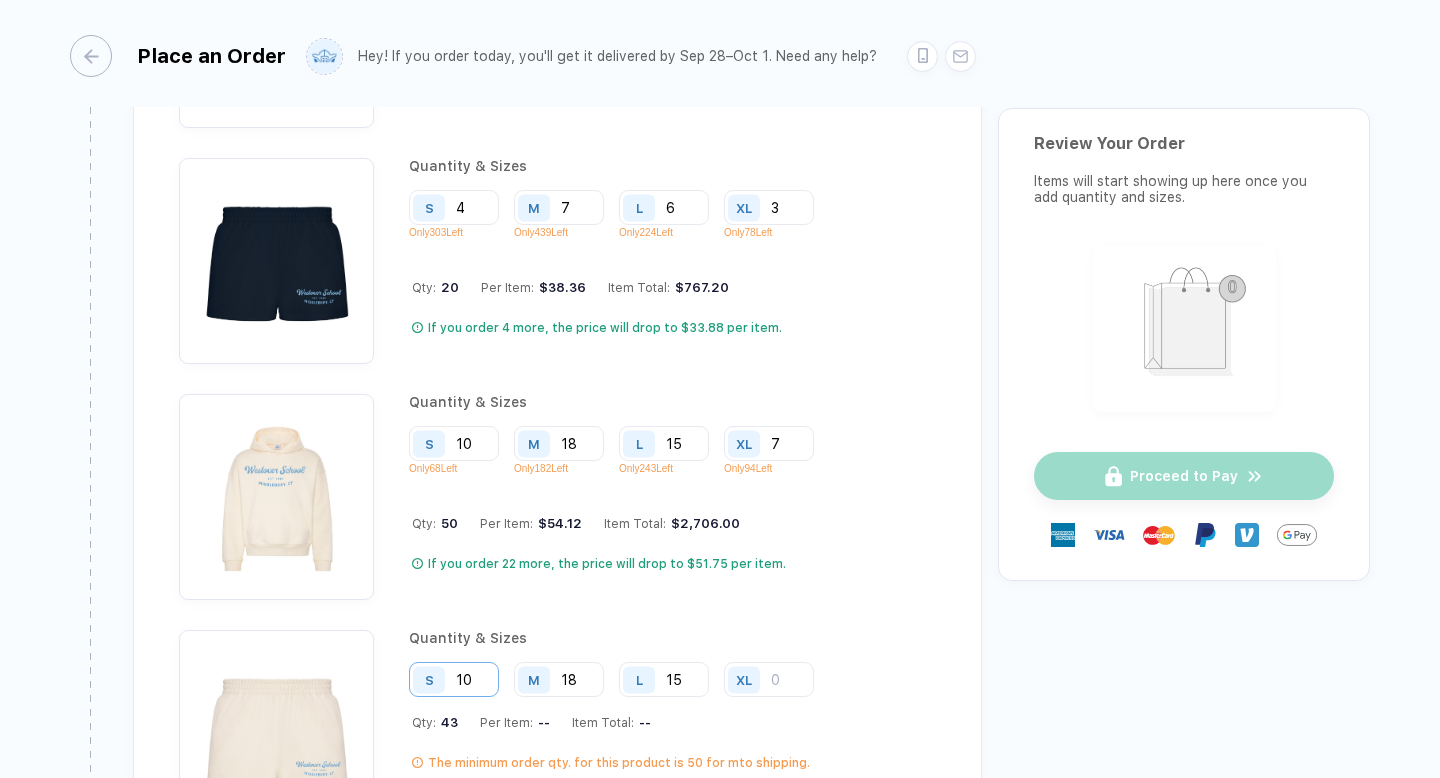 type on "15" 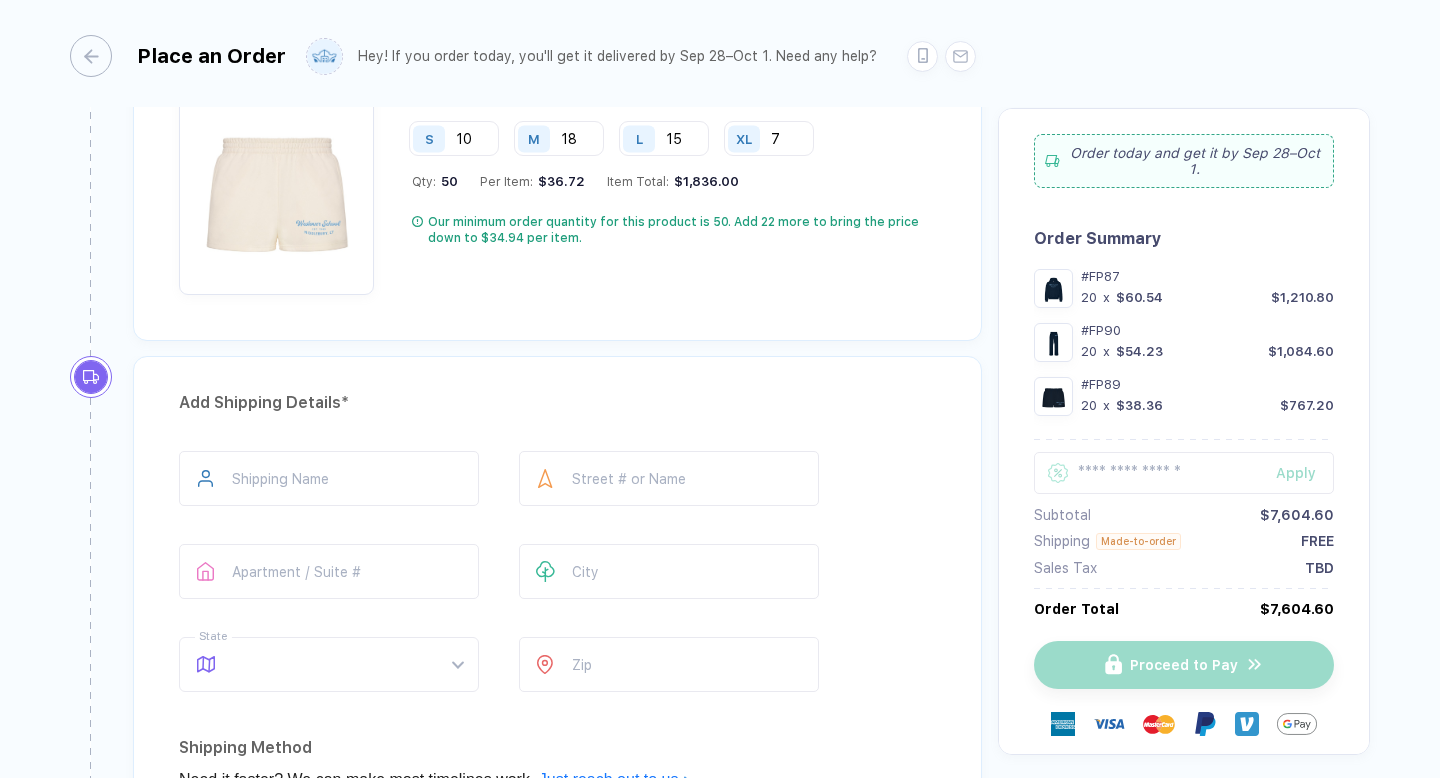 scroll, scrollTop: 3900, scrollLeft: 0, axis: vertical 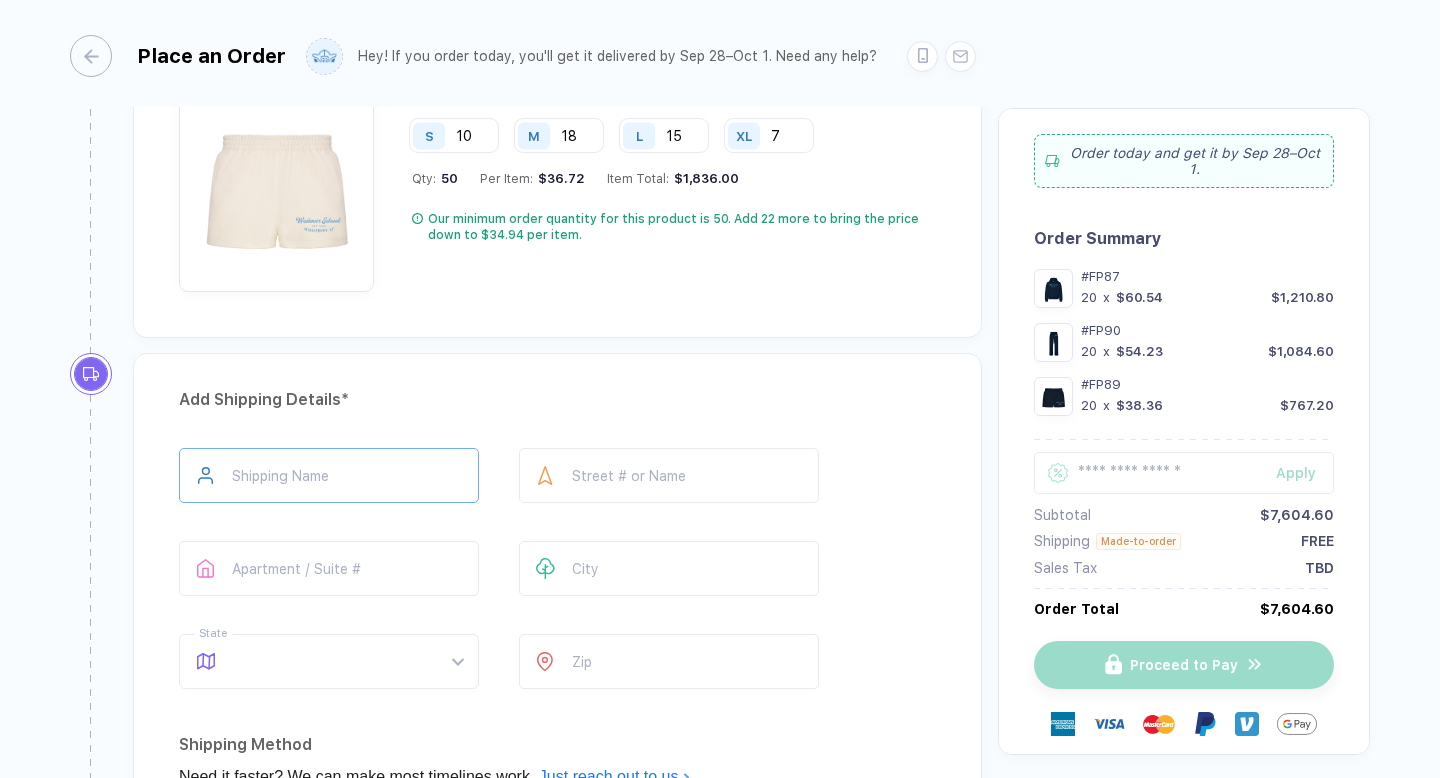 type on "7" 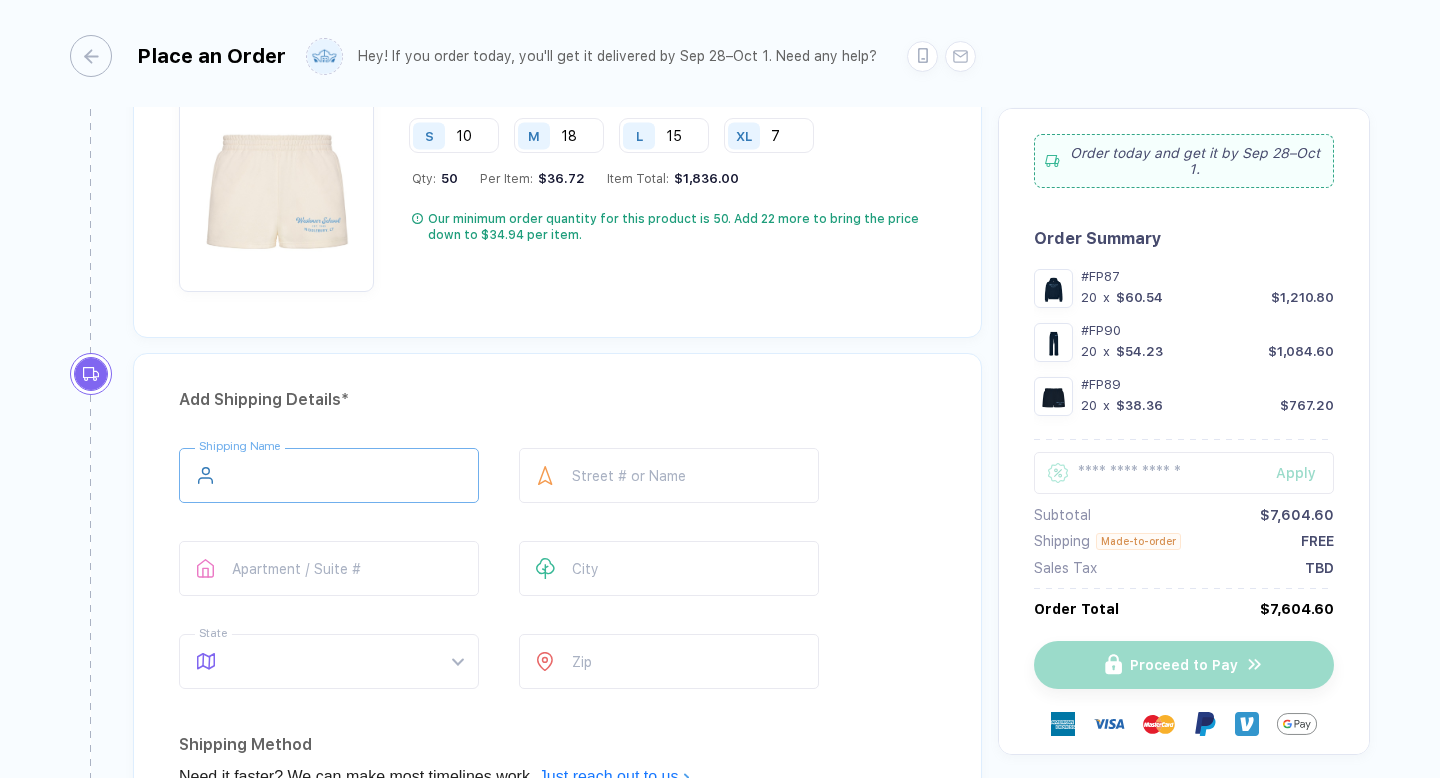 click at bounding box center (329, 475) 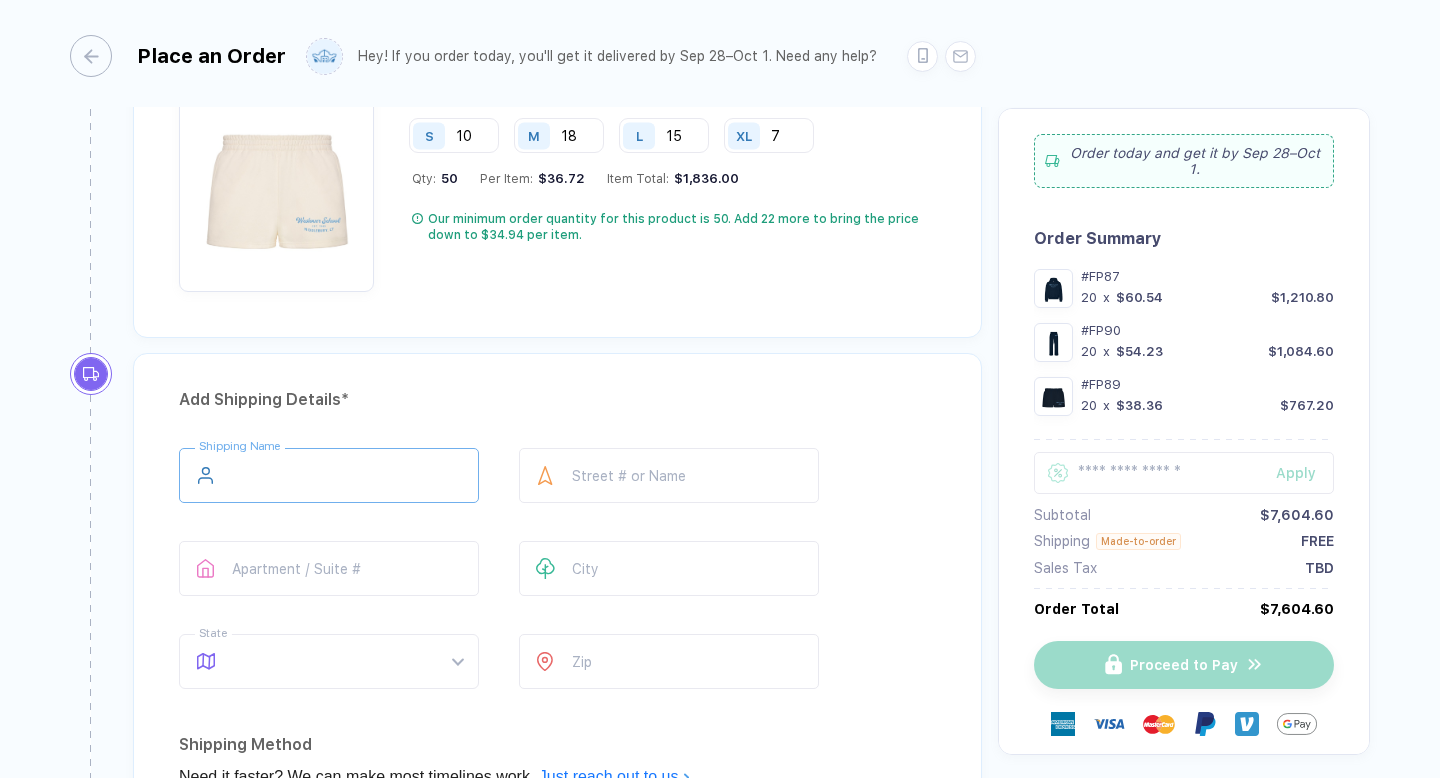 scroll, scrollTop: 4024, scrollLeft: 0, axis: vertical 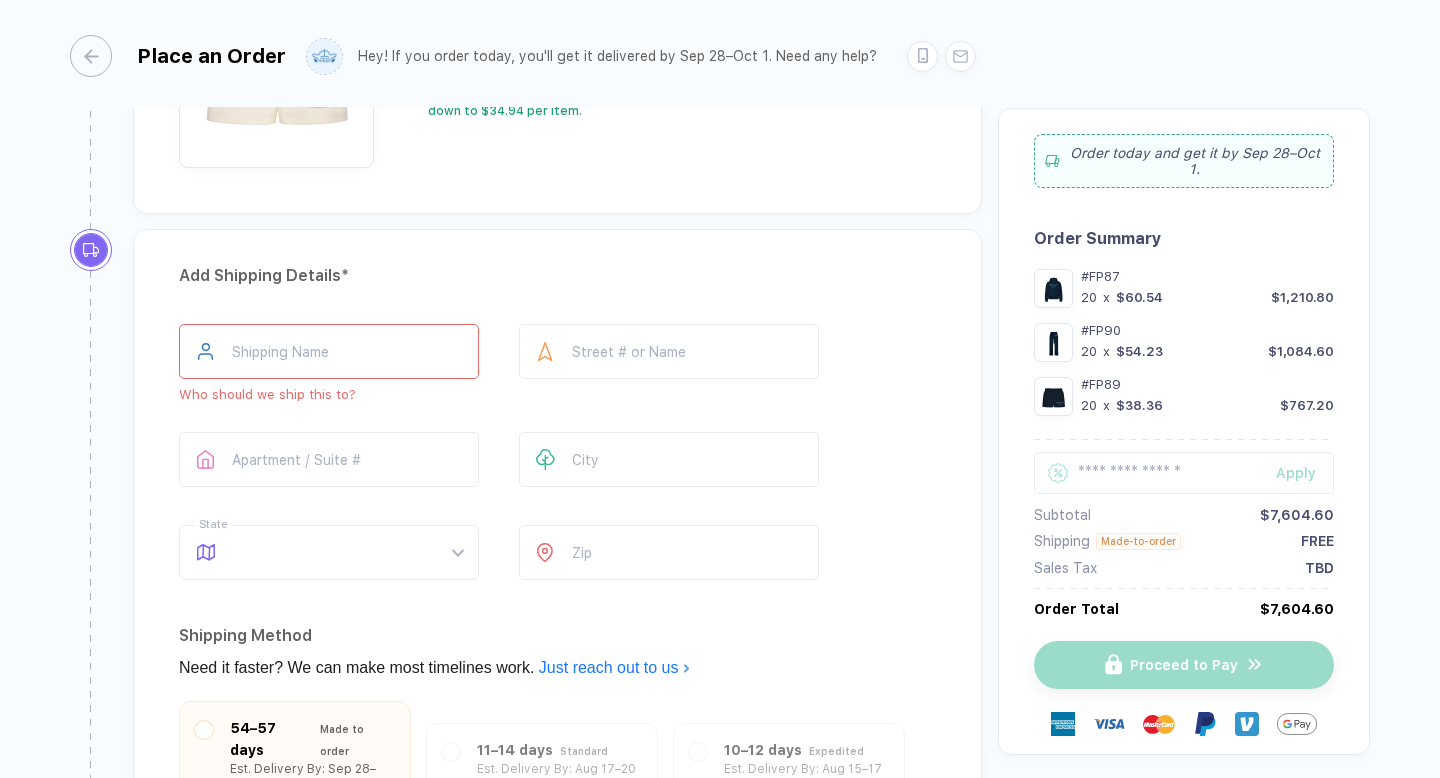 click on "Add Shipping Details  *
Shipping Name Who should we ship this to?
Street # or Name
Apartment / Suite #
City
State What’s your state?
Zip Shipping Method Need it faster? We can make most timelines work.   Just reach out to us
54–57 days   Made to order Est. Delivery By: Sep 28–Oct 1 FREE Shipping 11–14 days   Standard Est. Delivery By: Aug 17–20 FREE Shipping 10–12 days   Expedited Est. Delivery By: Aug 15–17
$1,135.40  Total Ships in 2 Days 6 Days   Fresh Prints Flash Delivery By: Aug 13
$3,027.20  Total   Our made-to-order garments are manufactured specially for you, which means they’re one of a kind but they also take longer than our standard garments." at bounding box center [557, 634] 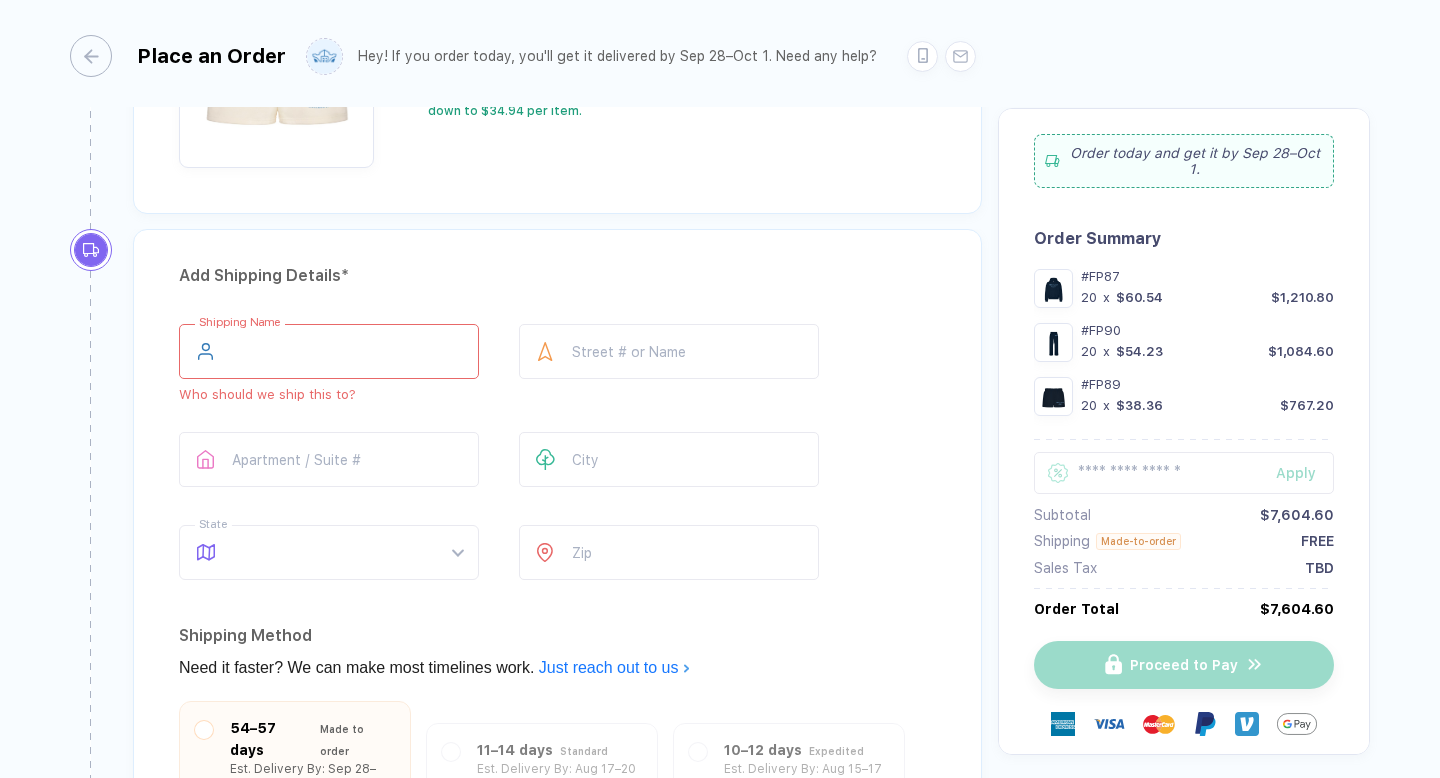 click at bounding box center (329, 351) 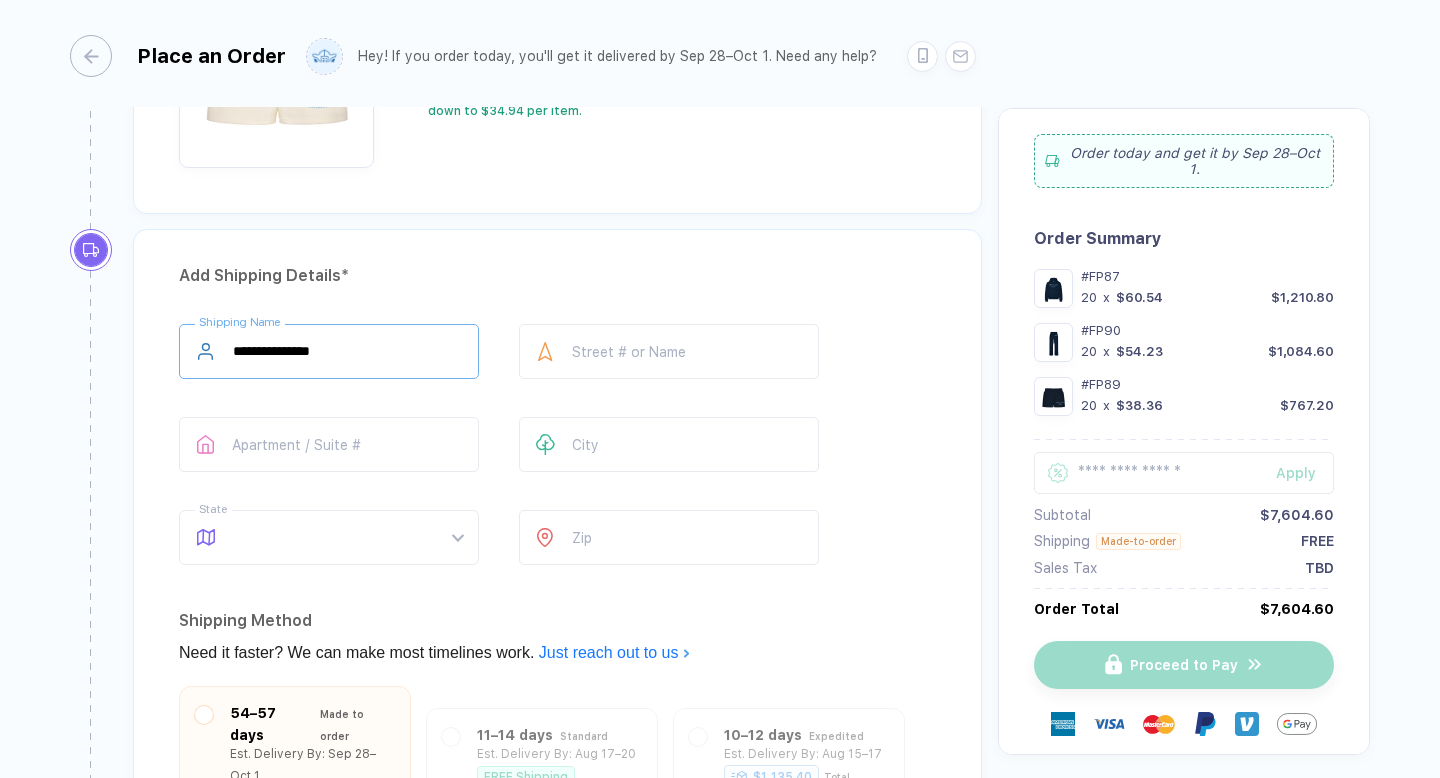 type on "**********" 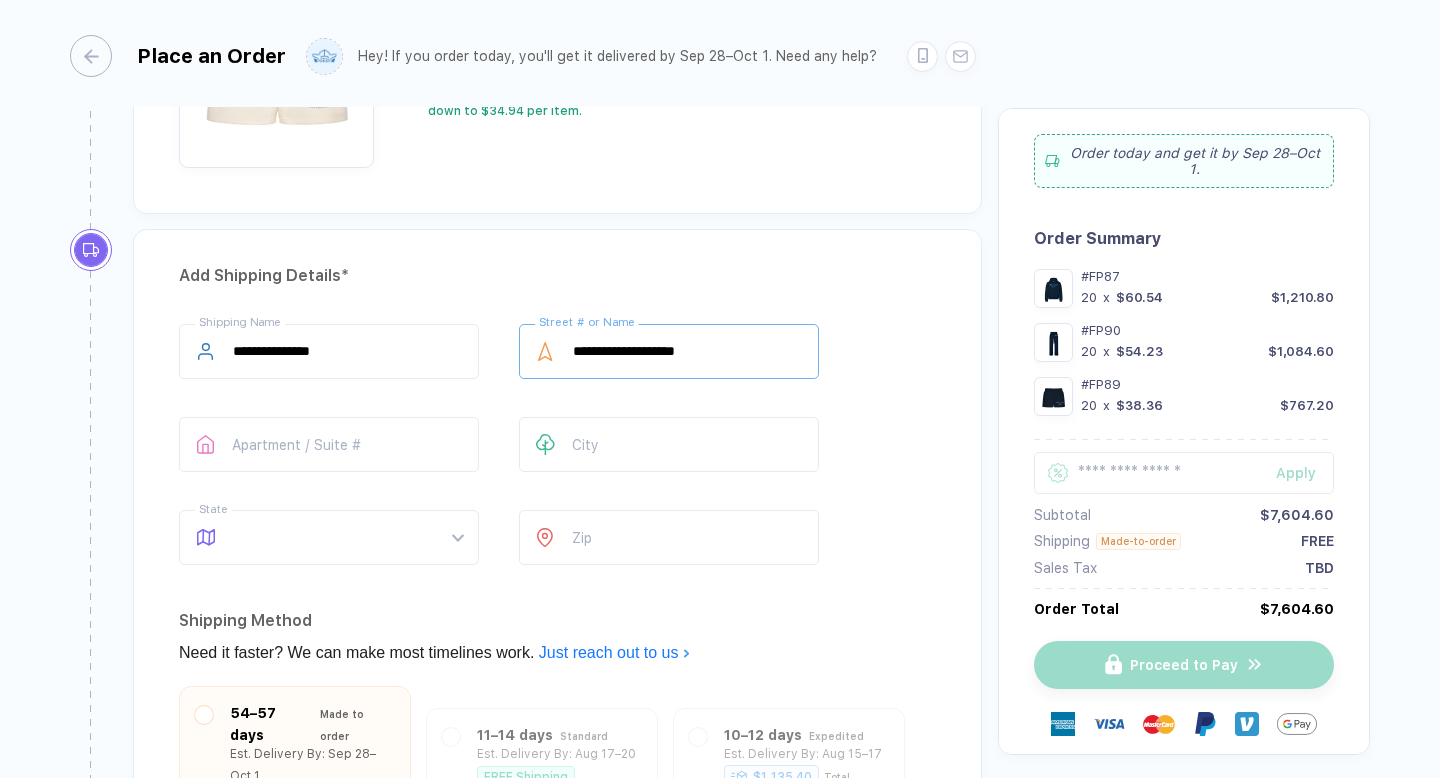 type on "**********" 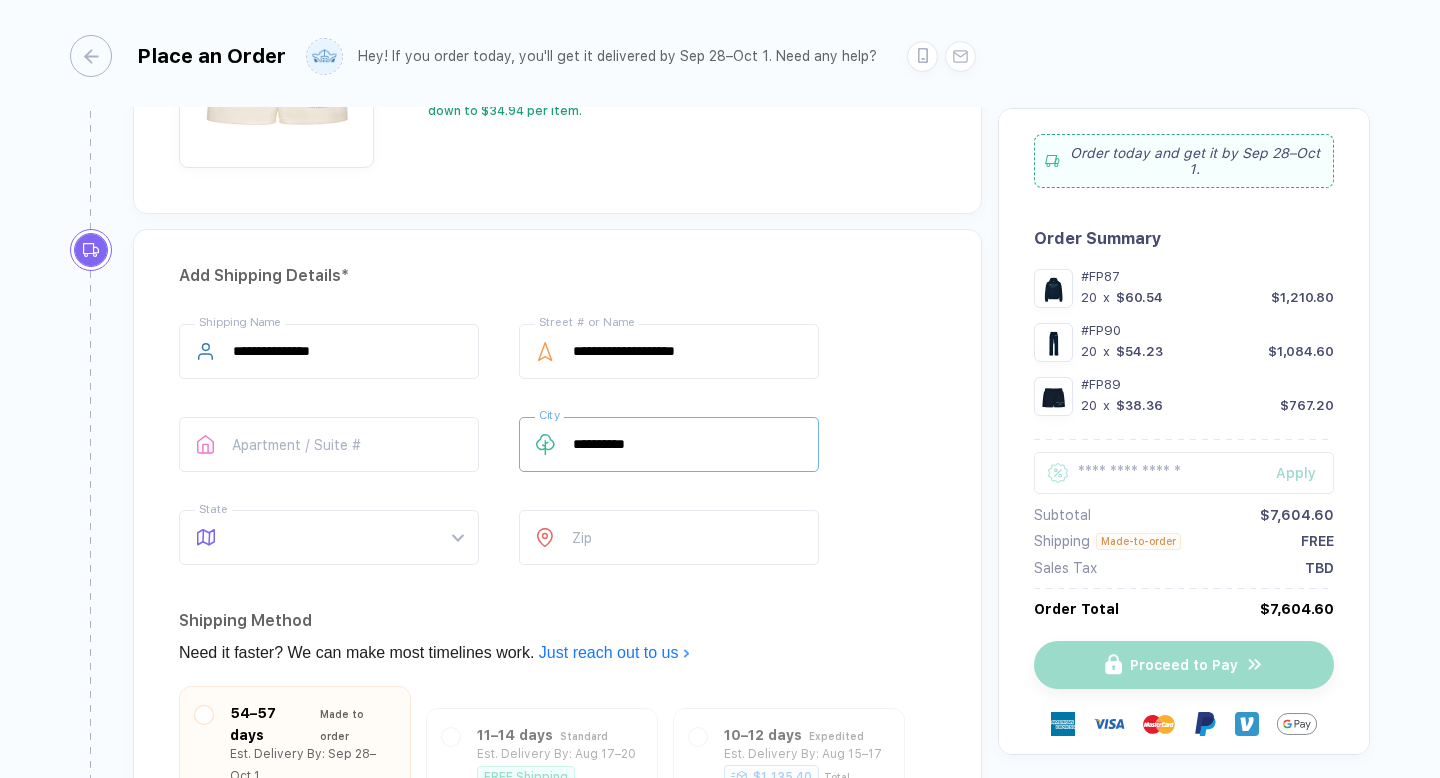 type on "**********" 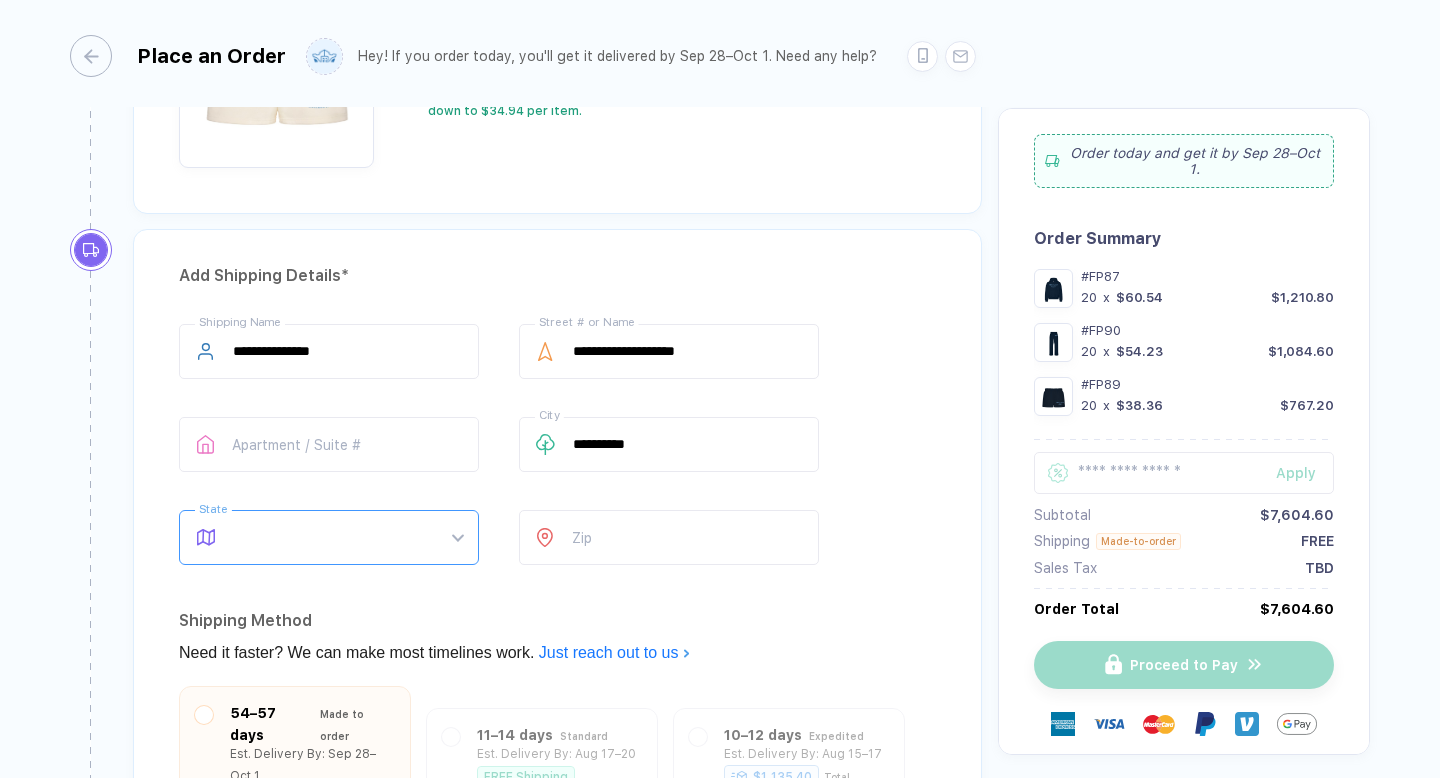 click at bounding box center [348, 537] 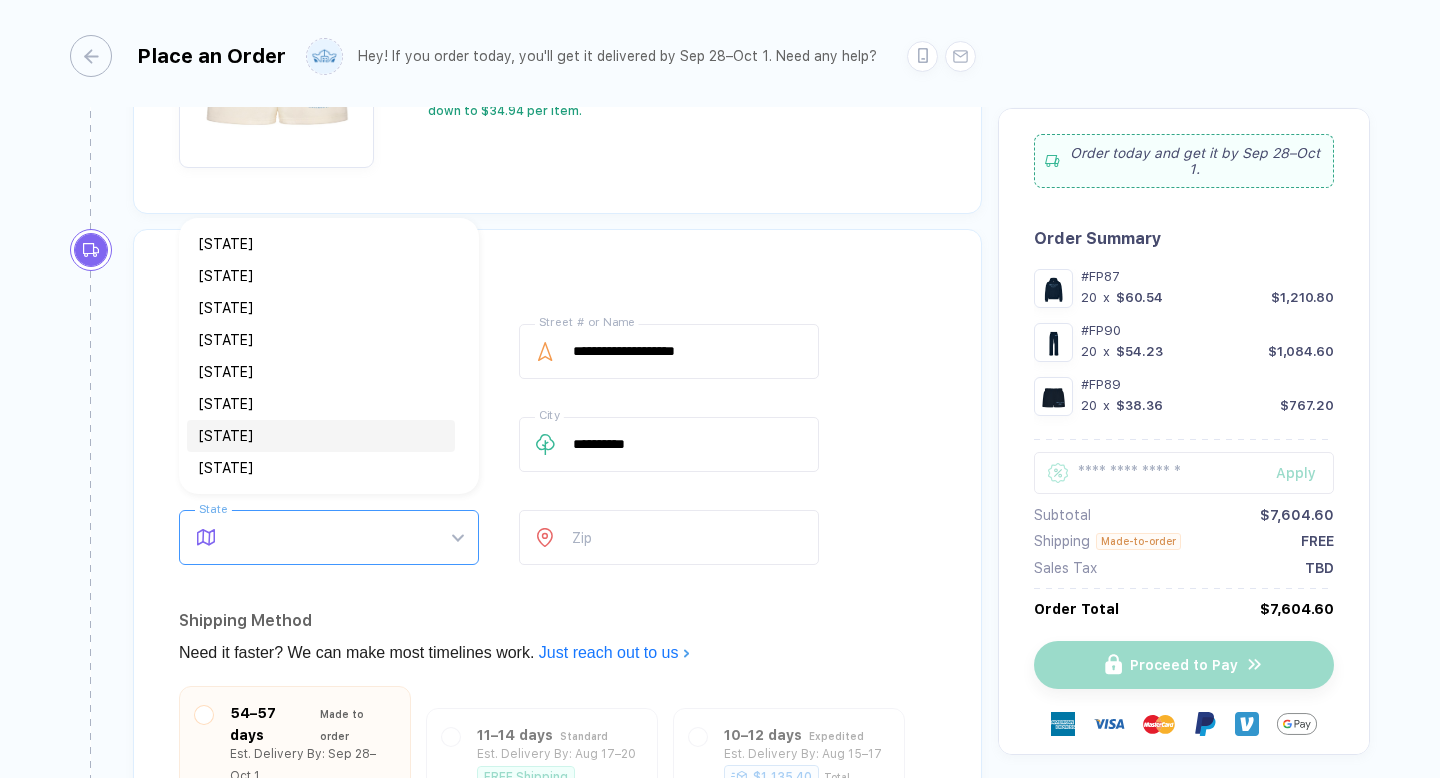 click on "[STATE]" at bounding box center [321, 436] 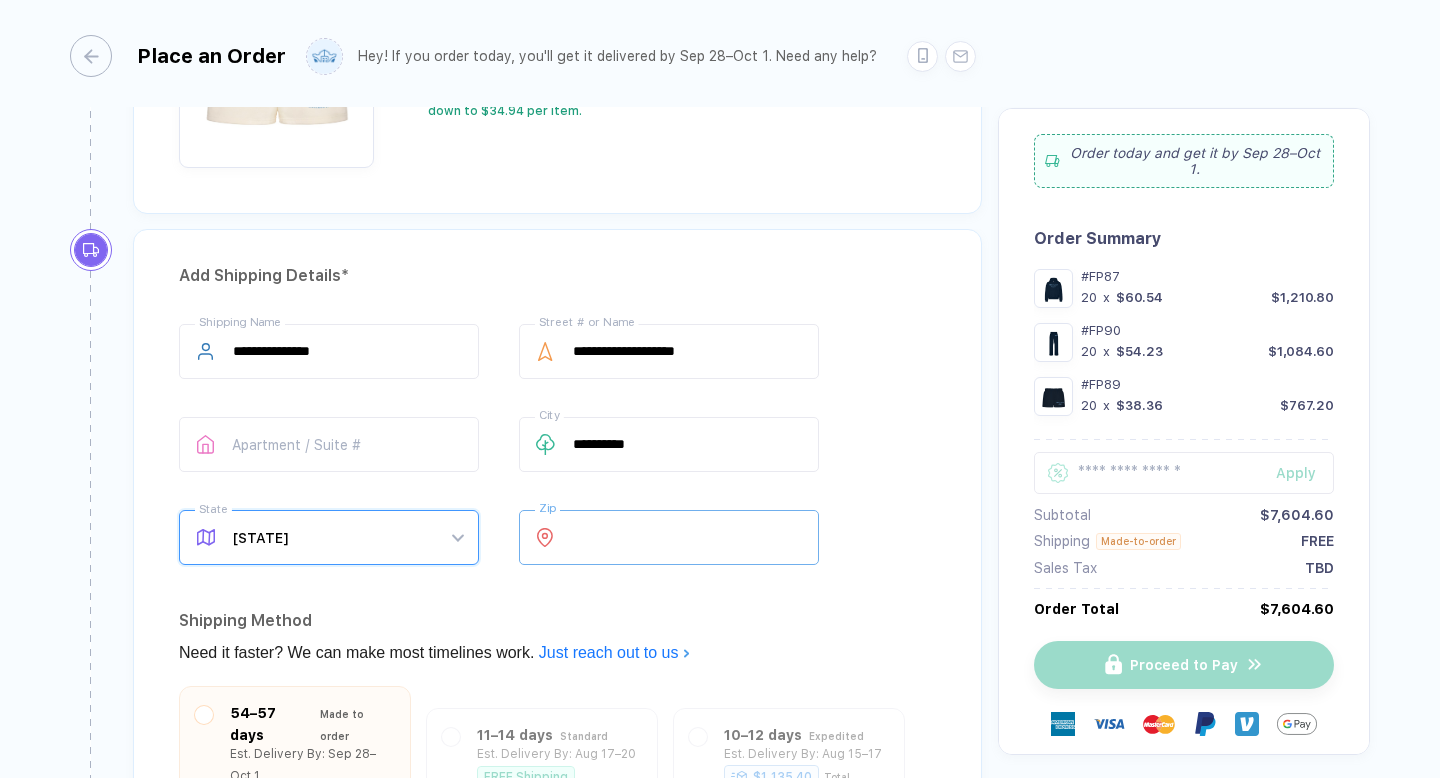 click at bounding box center (669, 537) 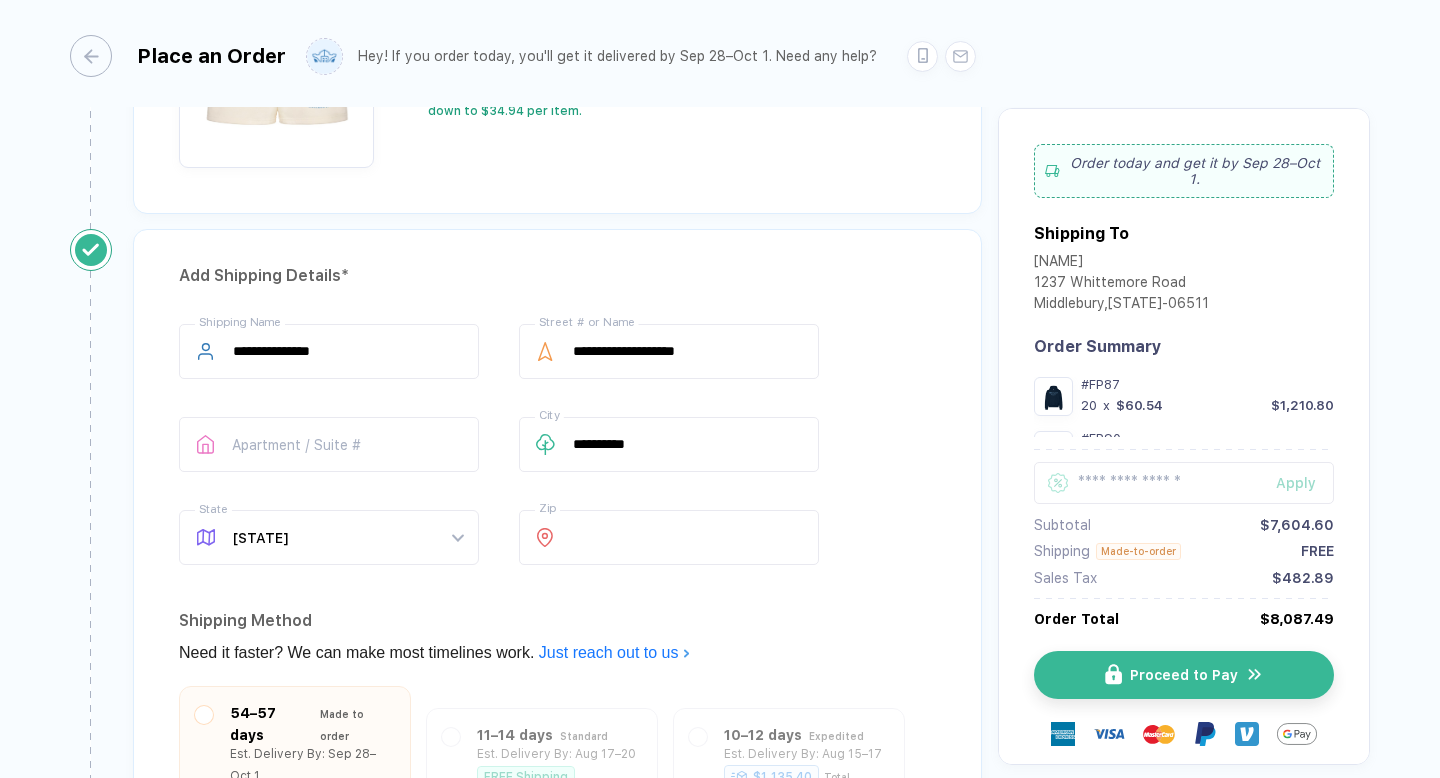 click on "**********" at bounding box center (557, 627) 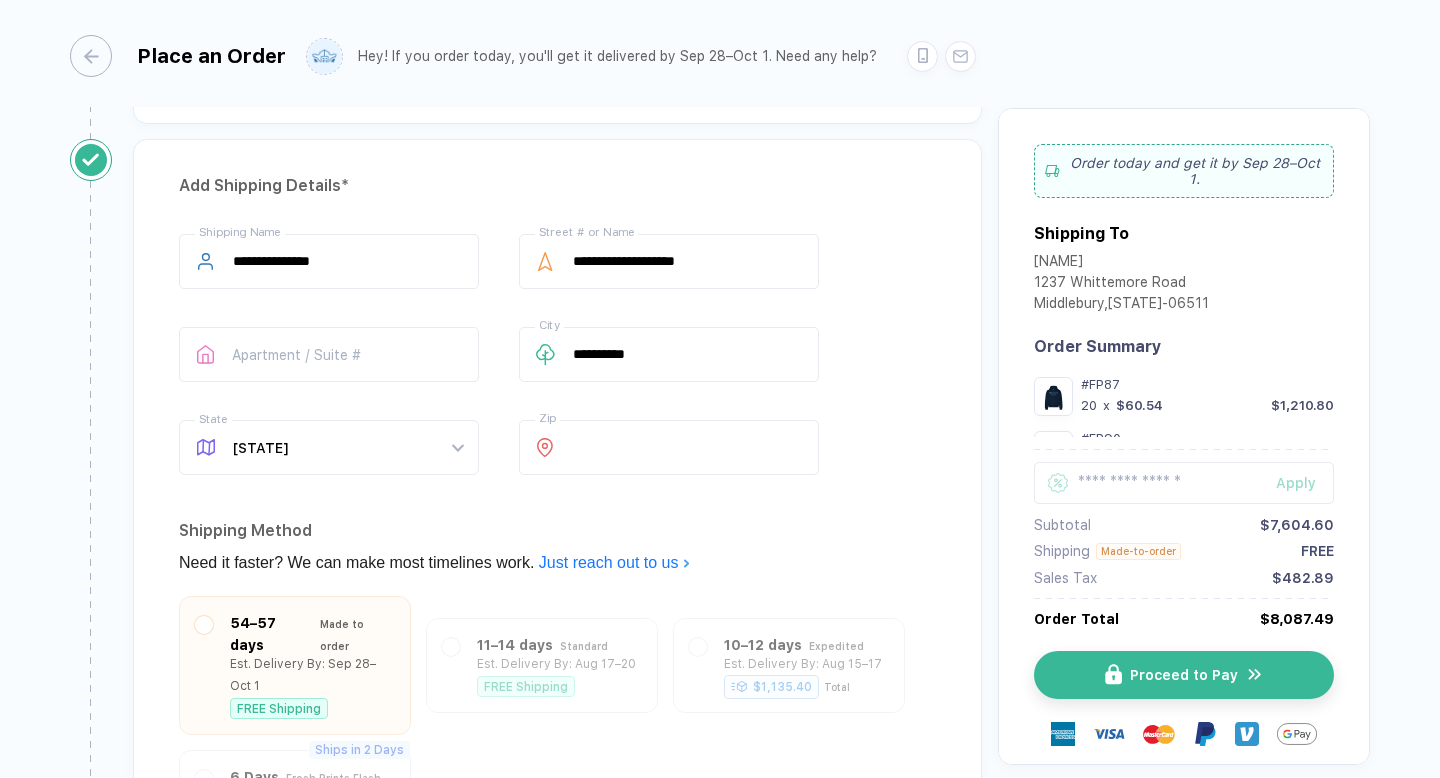 scroll, scrollTop: 4140, scrollLeft: 0, axis: vertical 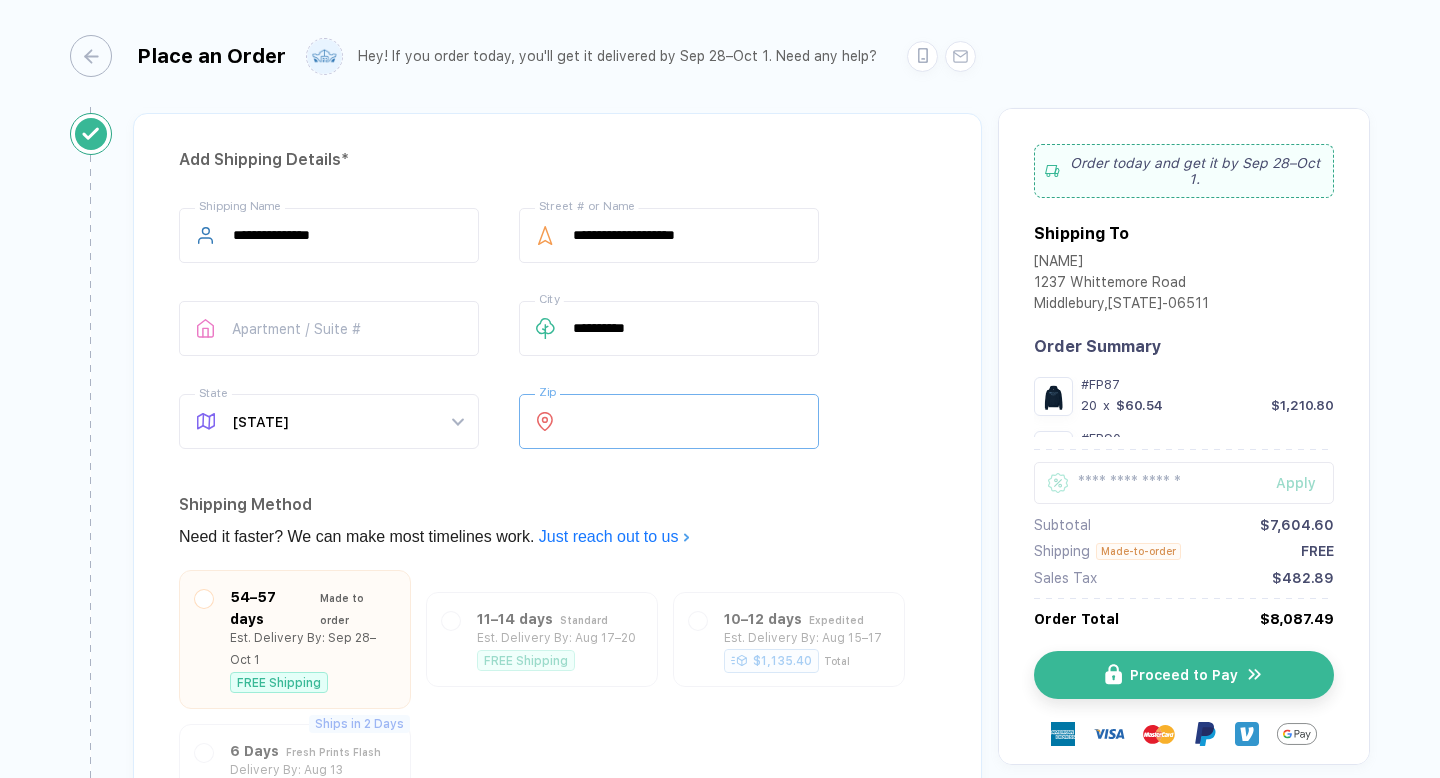 click on "*****" at bounding box center (669, 421) 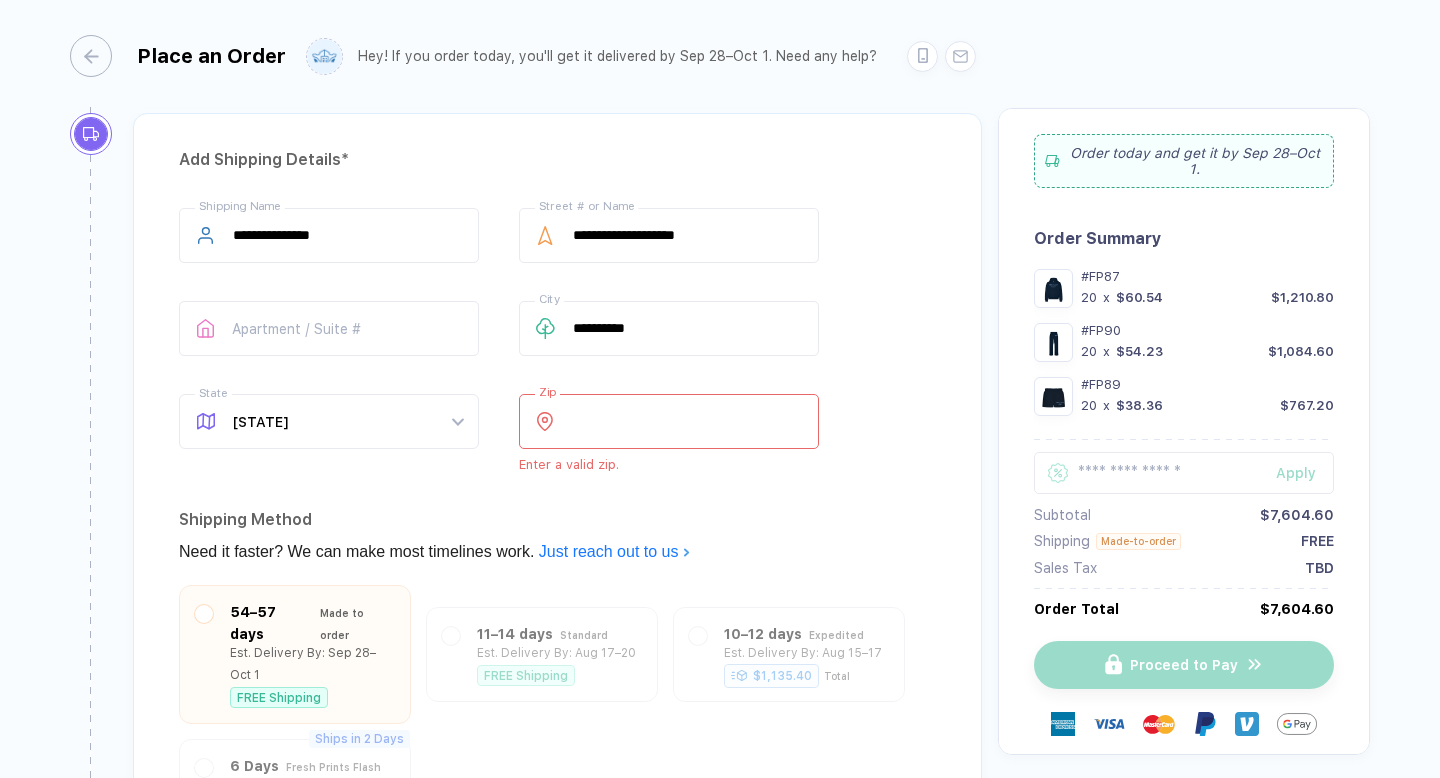 type on "*" 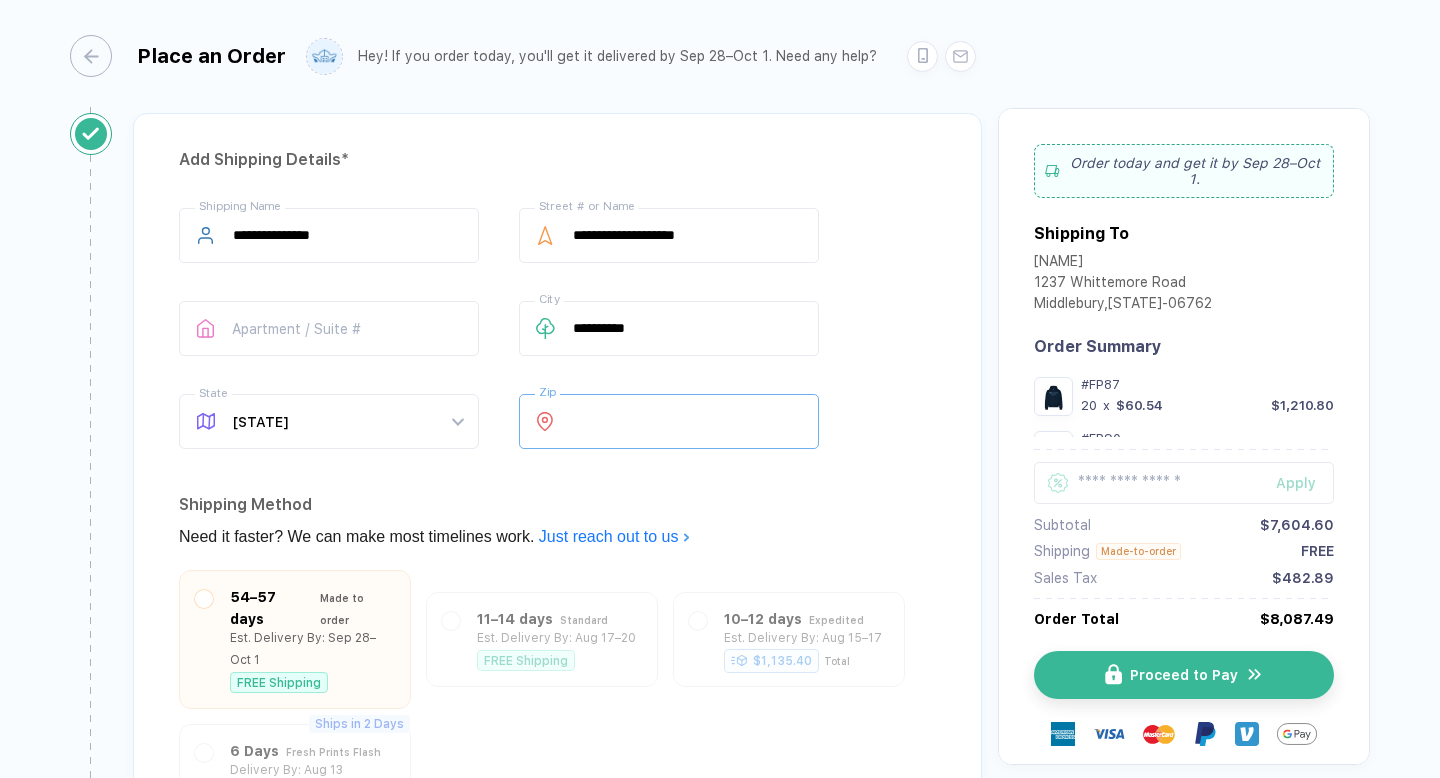 type on "*****" 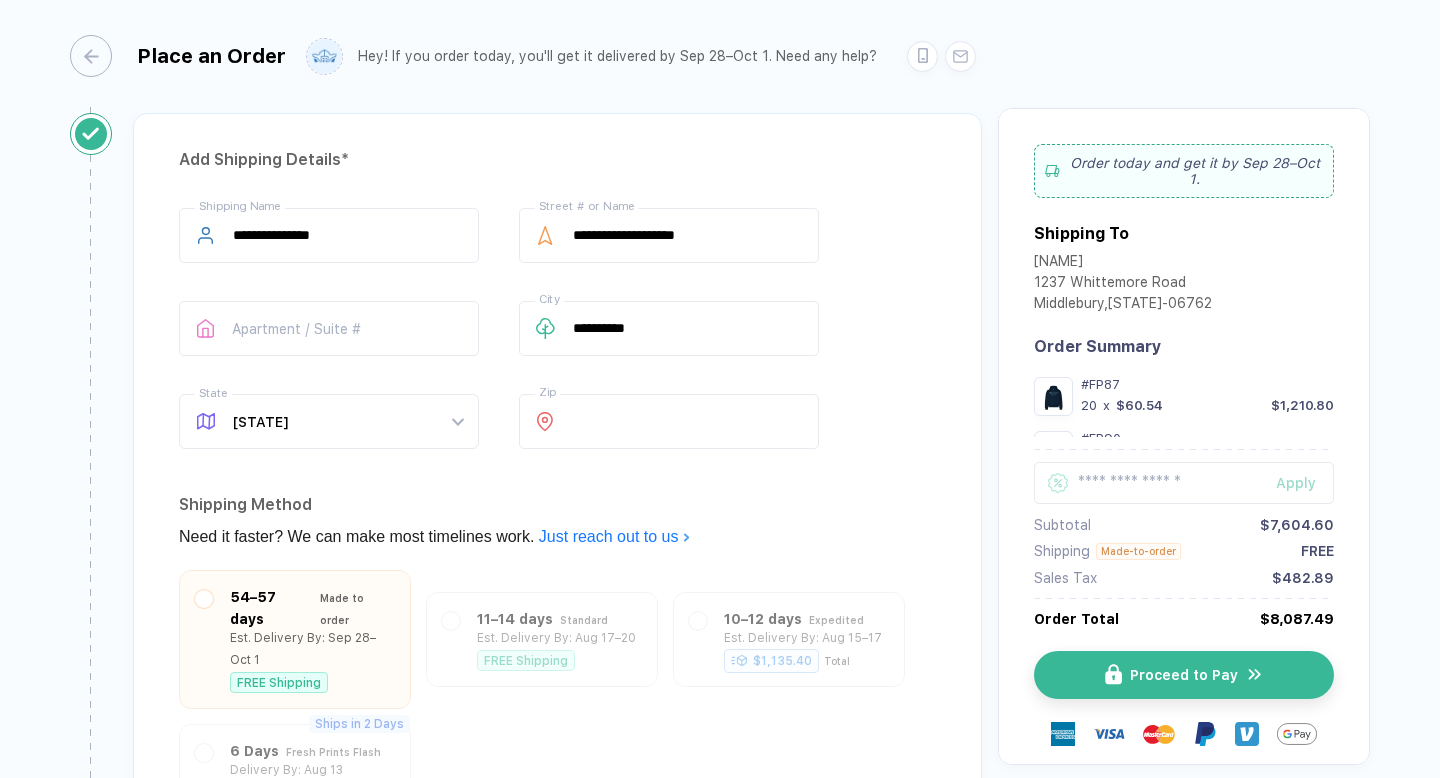 click on "Shipping Method" at bounding box center [557, 505] 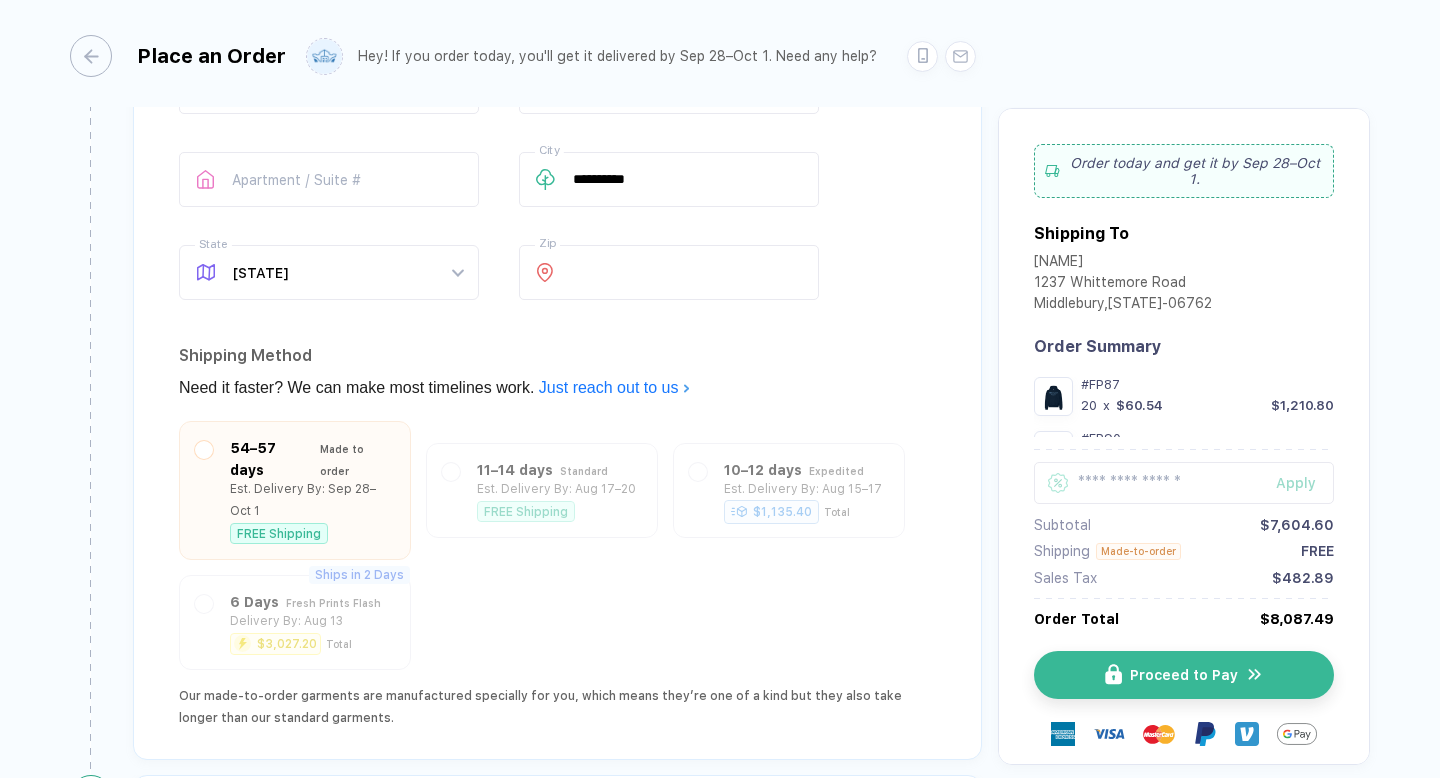 scroll, scrollTop: 4295, scrollLeft: 0, axis: vertical 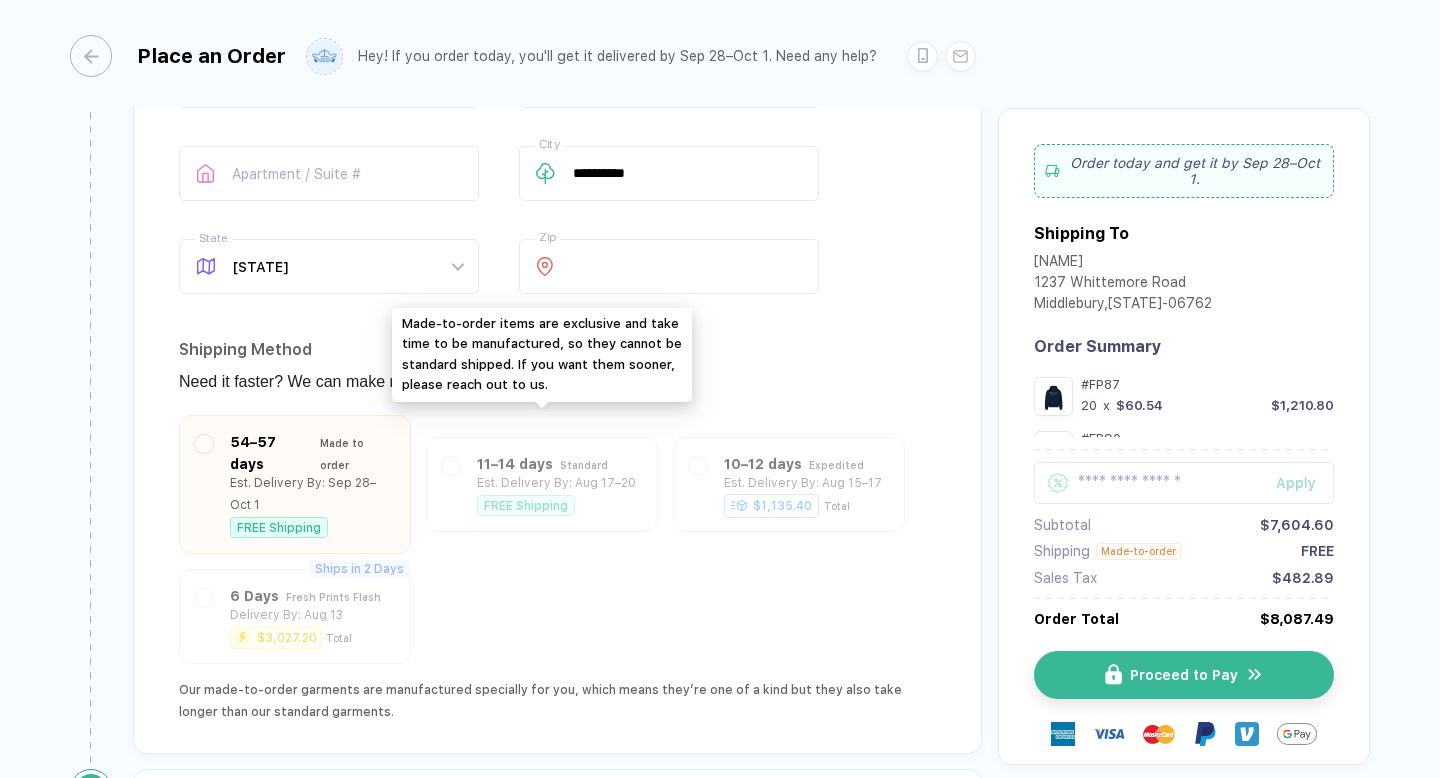 click on "11–14 days   Standard Est. Delivery By: Aug 17–20 FREE Shipping" at bounding box center [542, 484] 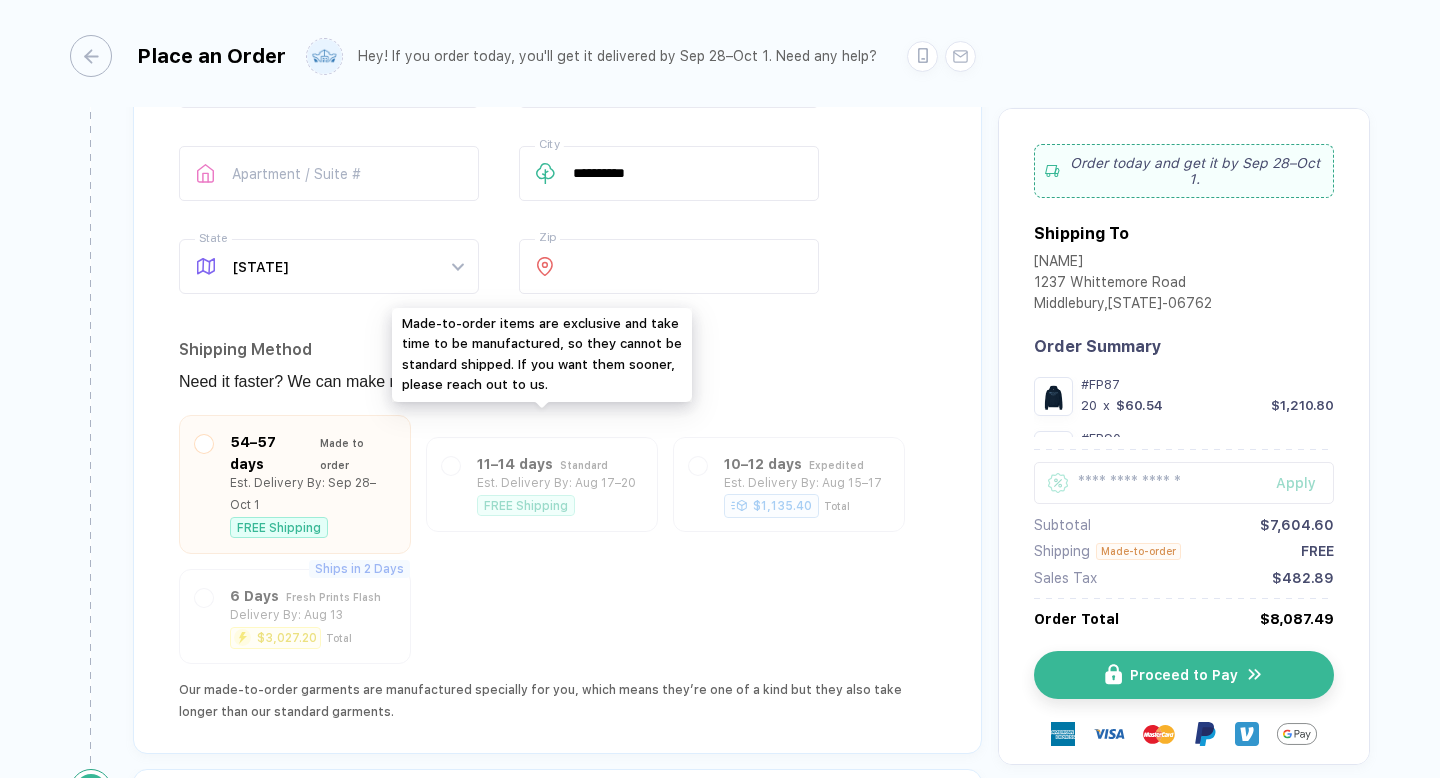 click on "11–14 days   Standard Est. Delivery By: Aug 17–20 FREE Shipping" at bounding box center [542, 484] 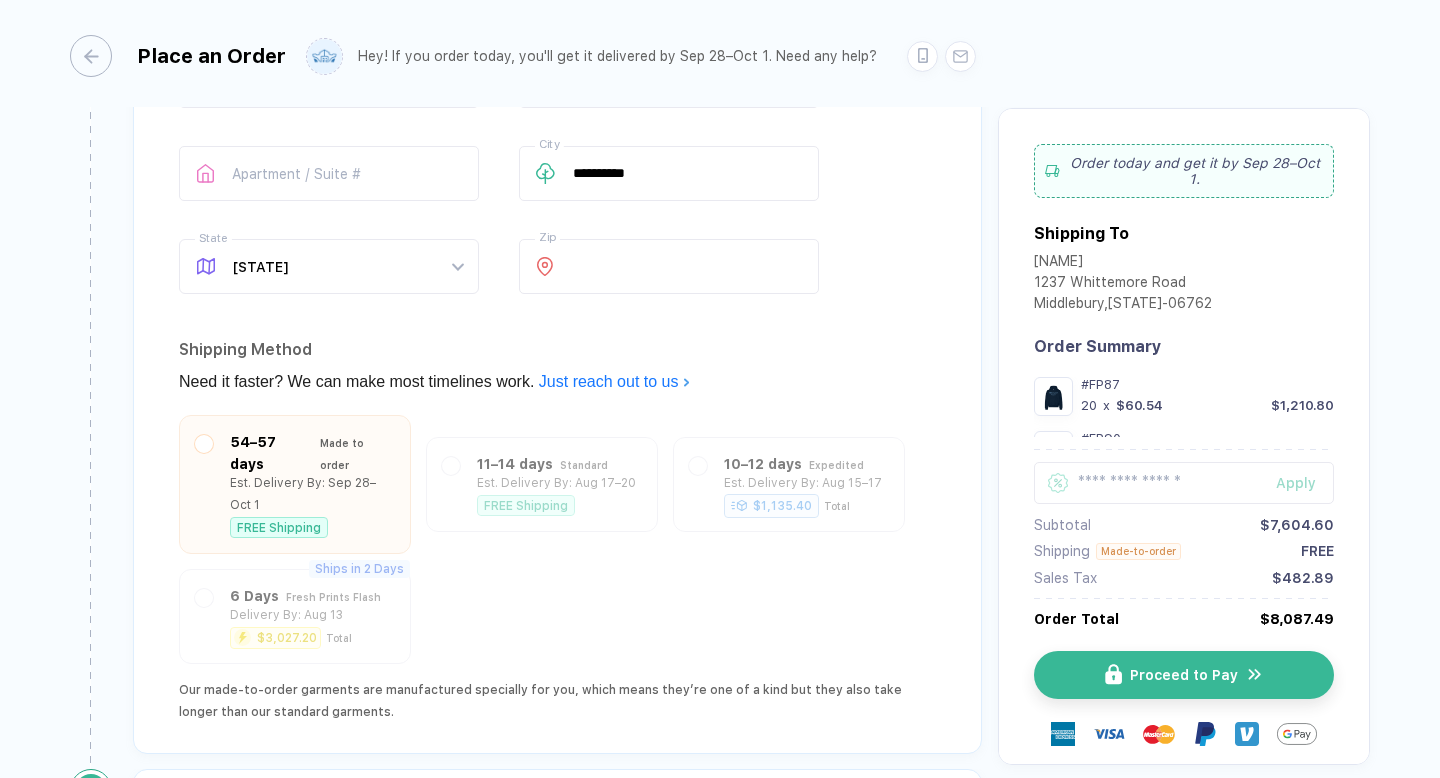 click on "54–57 days   Made to order Est. Delivery By: Sep 28–Oct 1 FREE Shipping 11–14 days   Standard Est. Delivery By: Aug 17–20 FREE Shipping 10–12 days   Expedited Est. Delivery By: Aug 15–17
$1,135.40  Total Ships in 2 Days 6 Days   Fresh Prints Flash Delivery By: Aug 13
$3,027.20  Total   Our made-to-order garments are manufactured specially for you, which means they’re one of a kind but they also take longer than our standard garments." at bounding box center [557, 569] 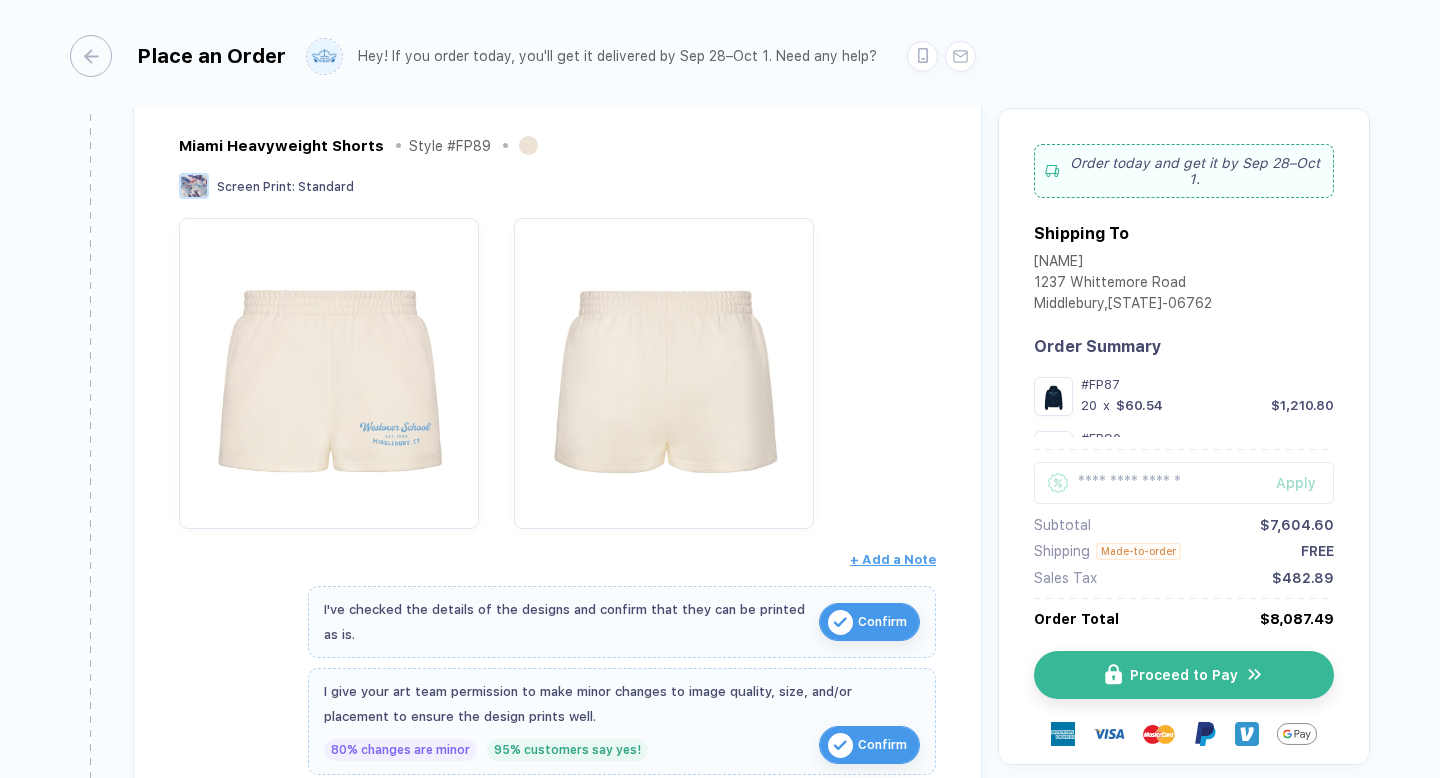 scroll, scrollTop: 1761, scrollLeft: 0, axis: vertical 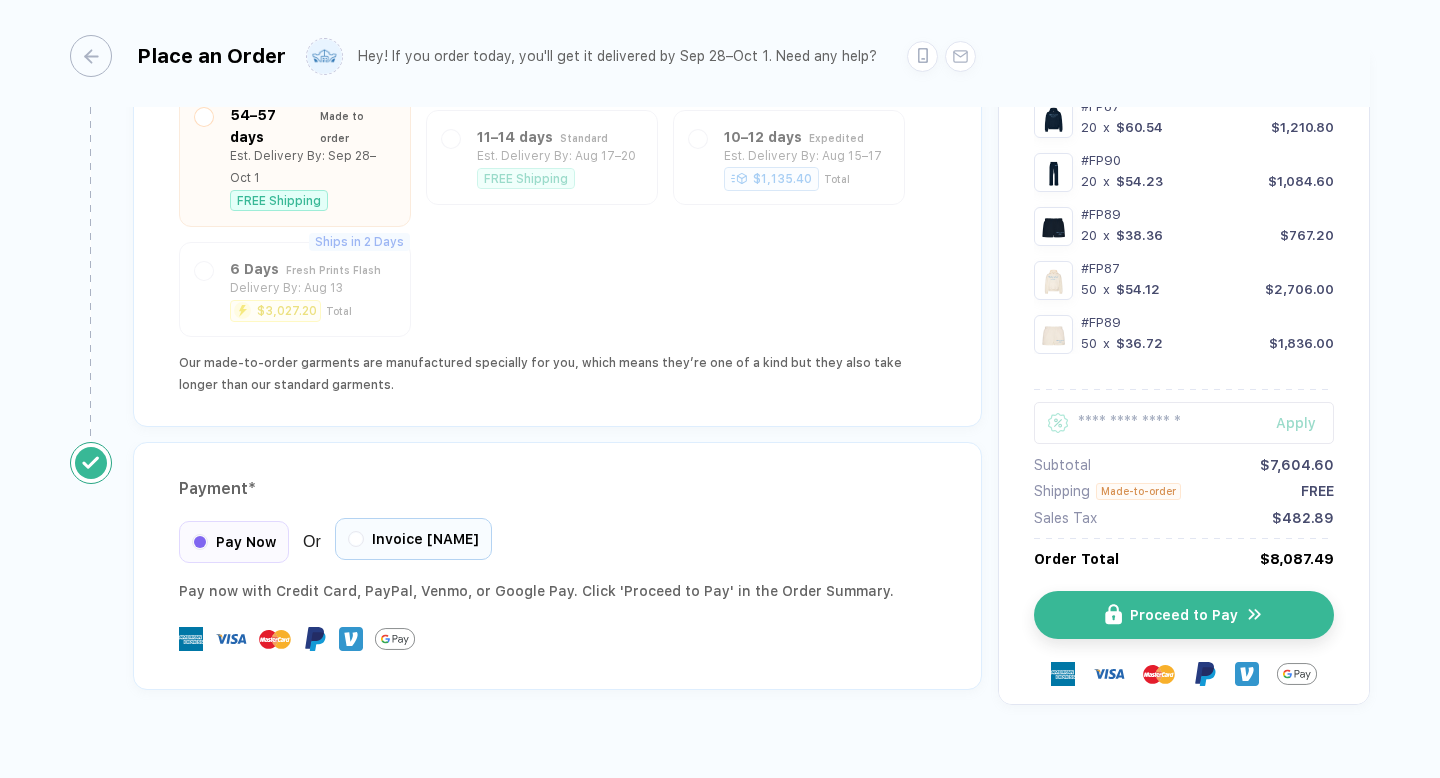click on "Invoice [NAME]" at bounding box center (425, 539) 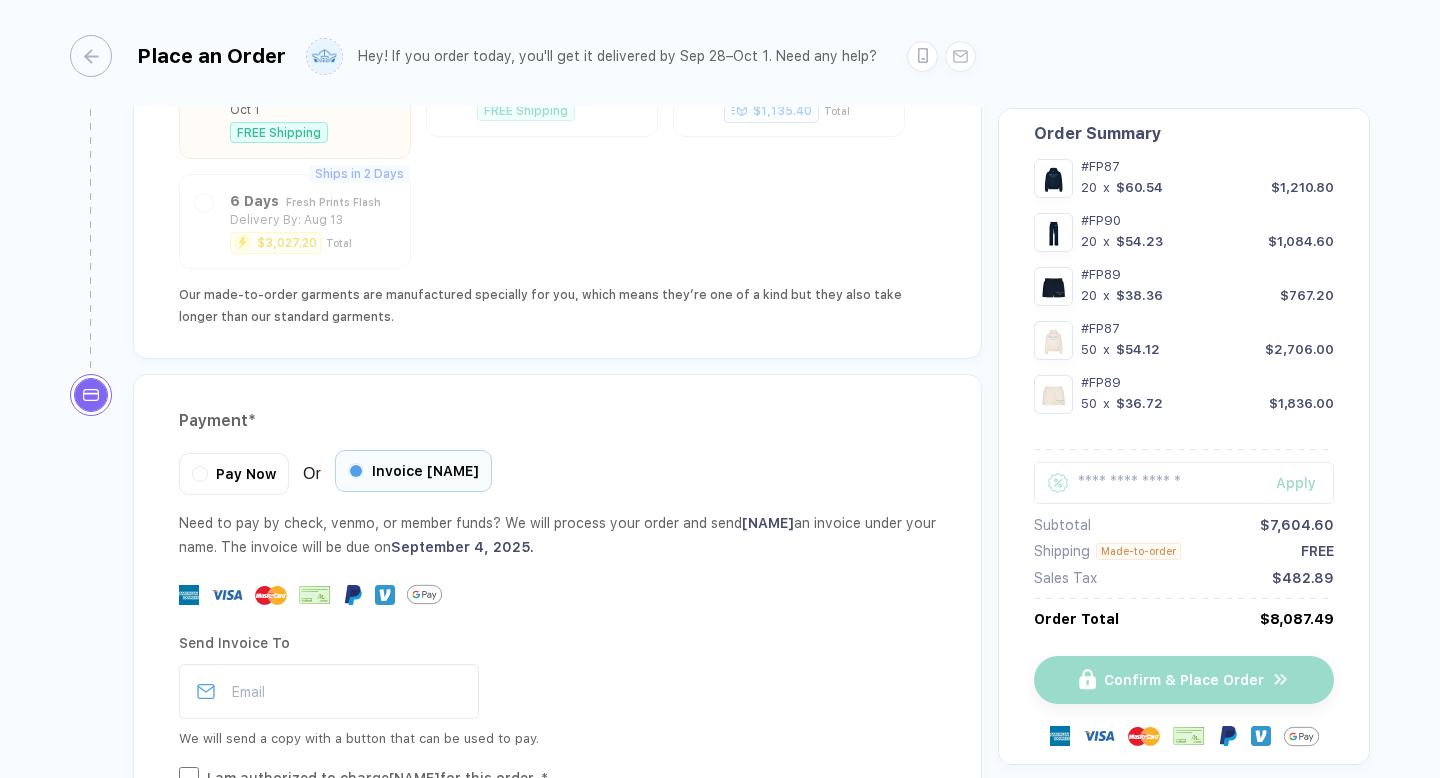 scroll, scrollTop: 4820, scrollLeft: 0, axis: vertical 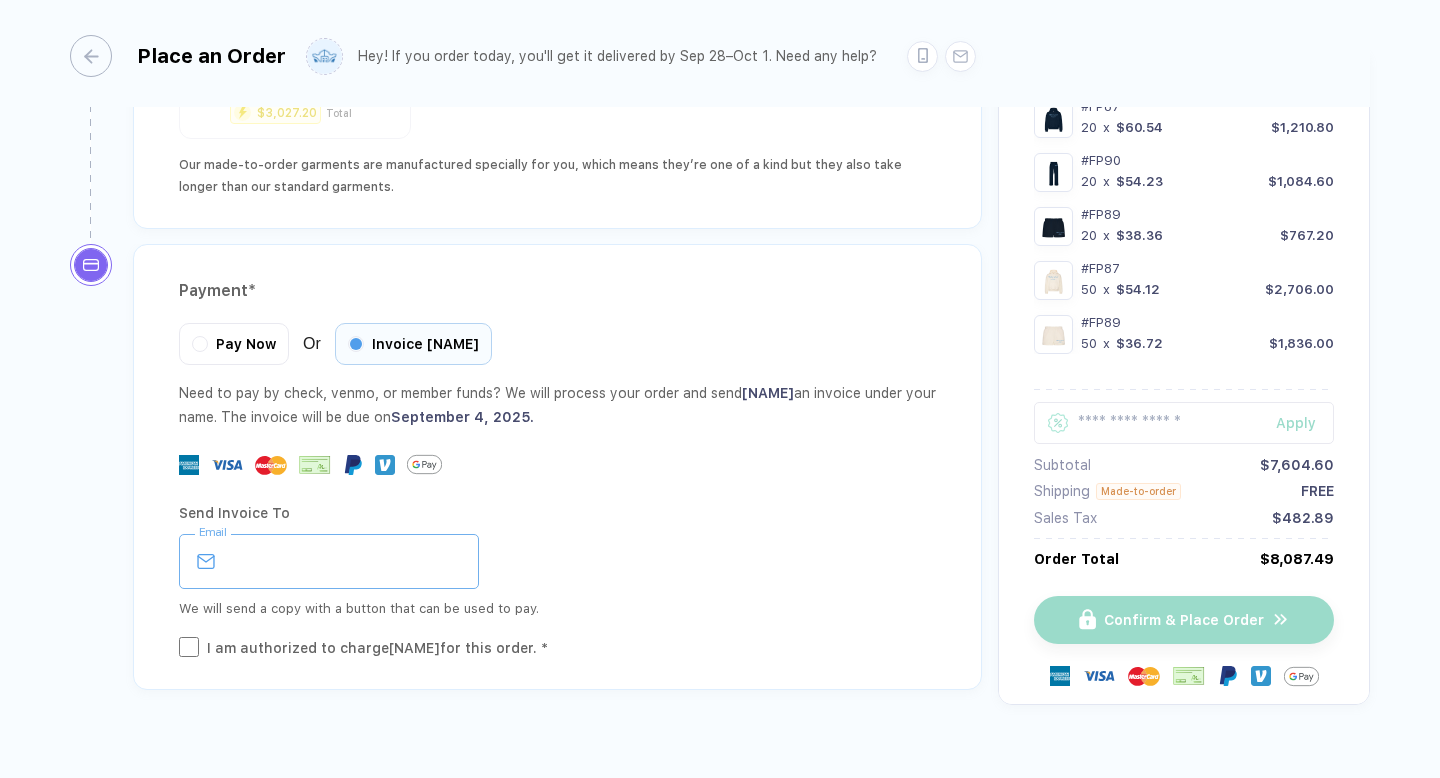 click at bounding box center (329, 561) 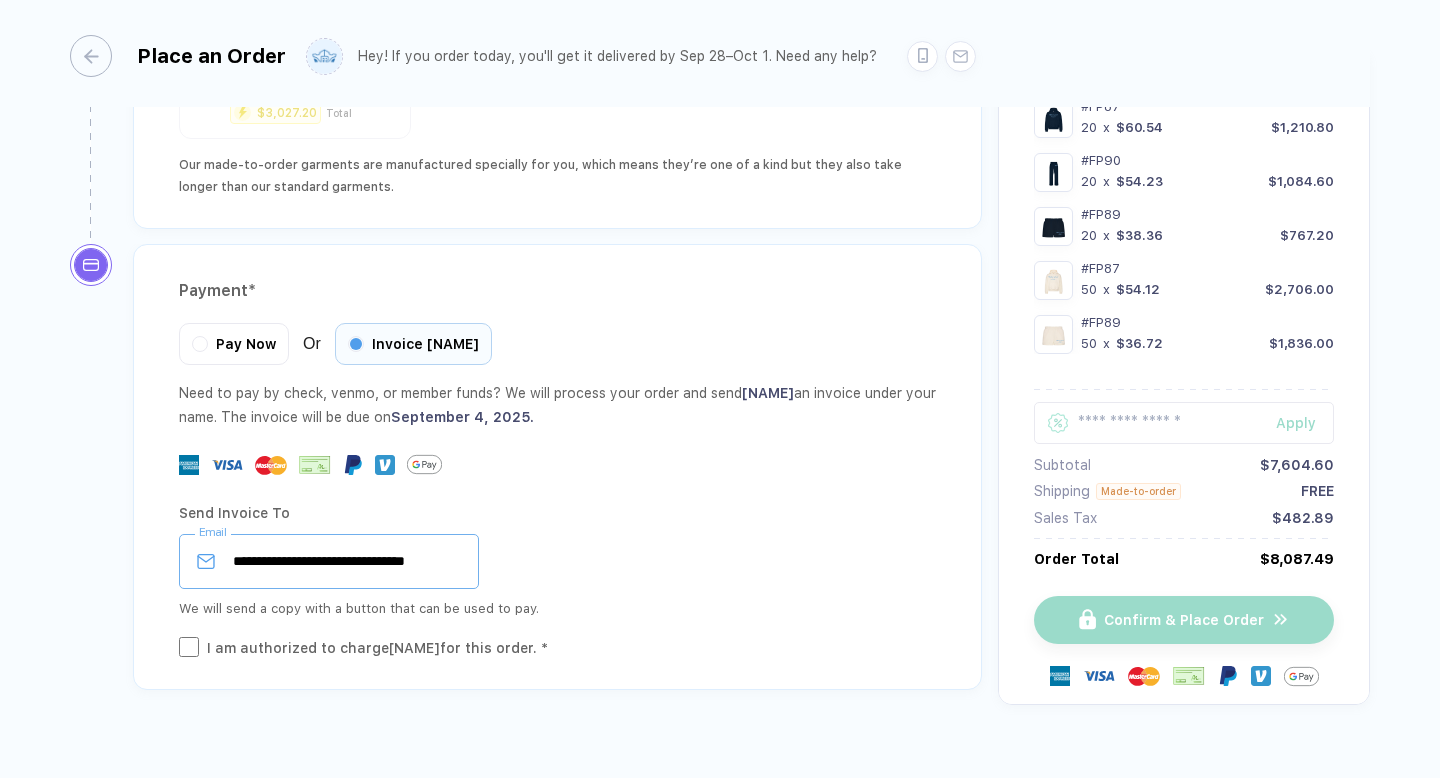 scroll, scrollTop: 0, scrollLeft: 34, axis: horizontal 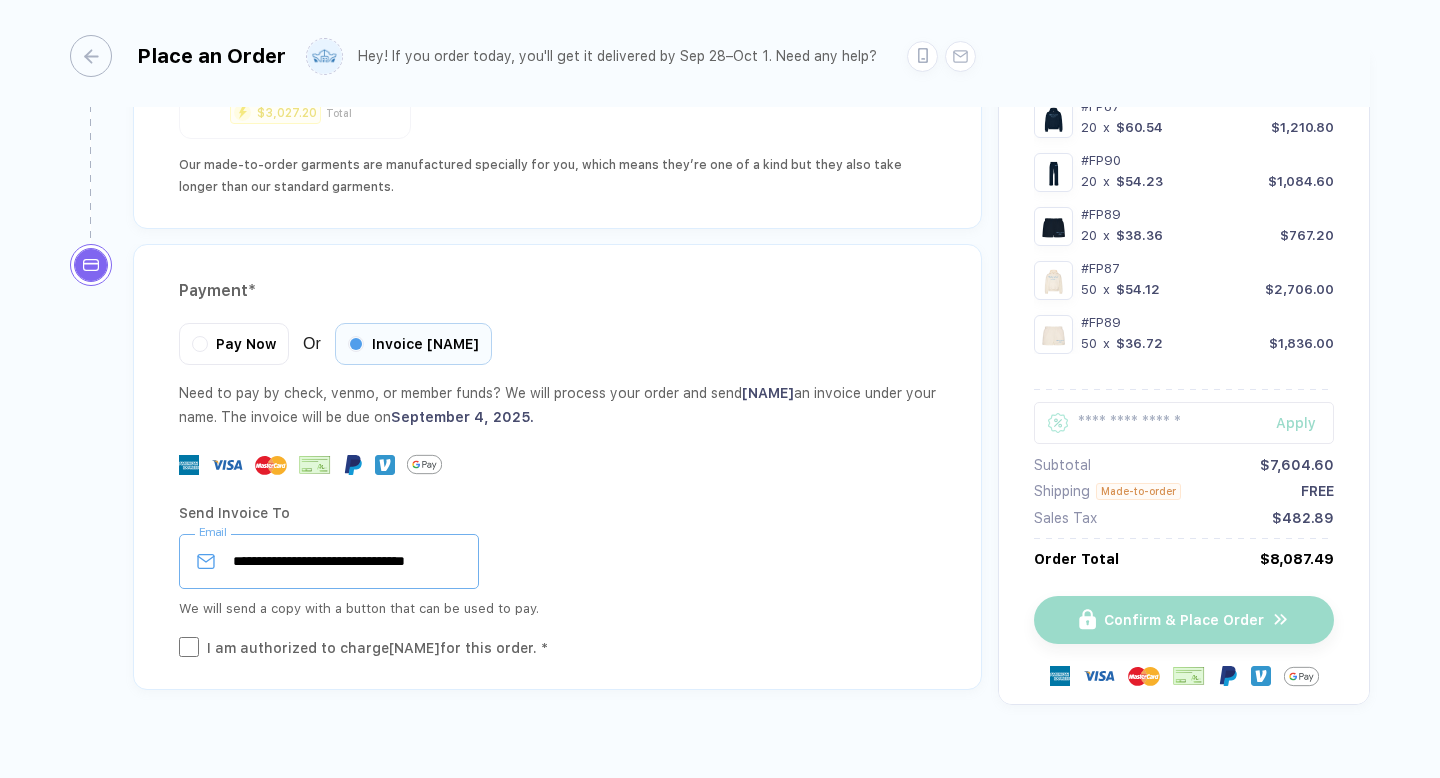 type on "**********" 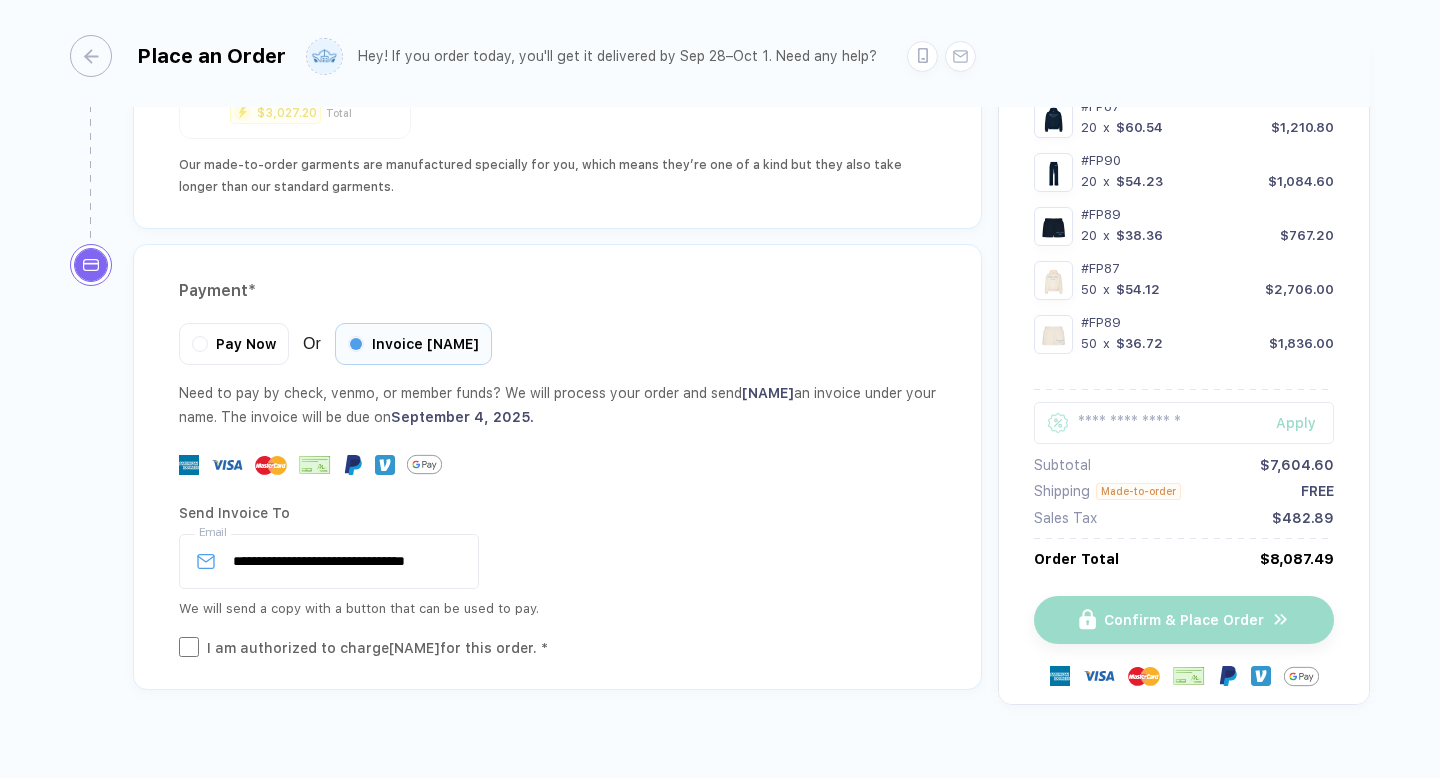 click on "**********" at bounding box center [557, 561] 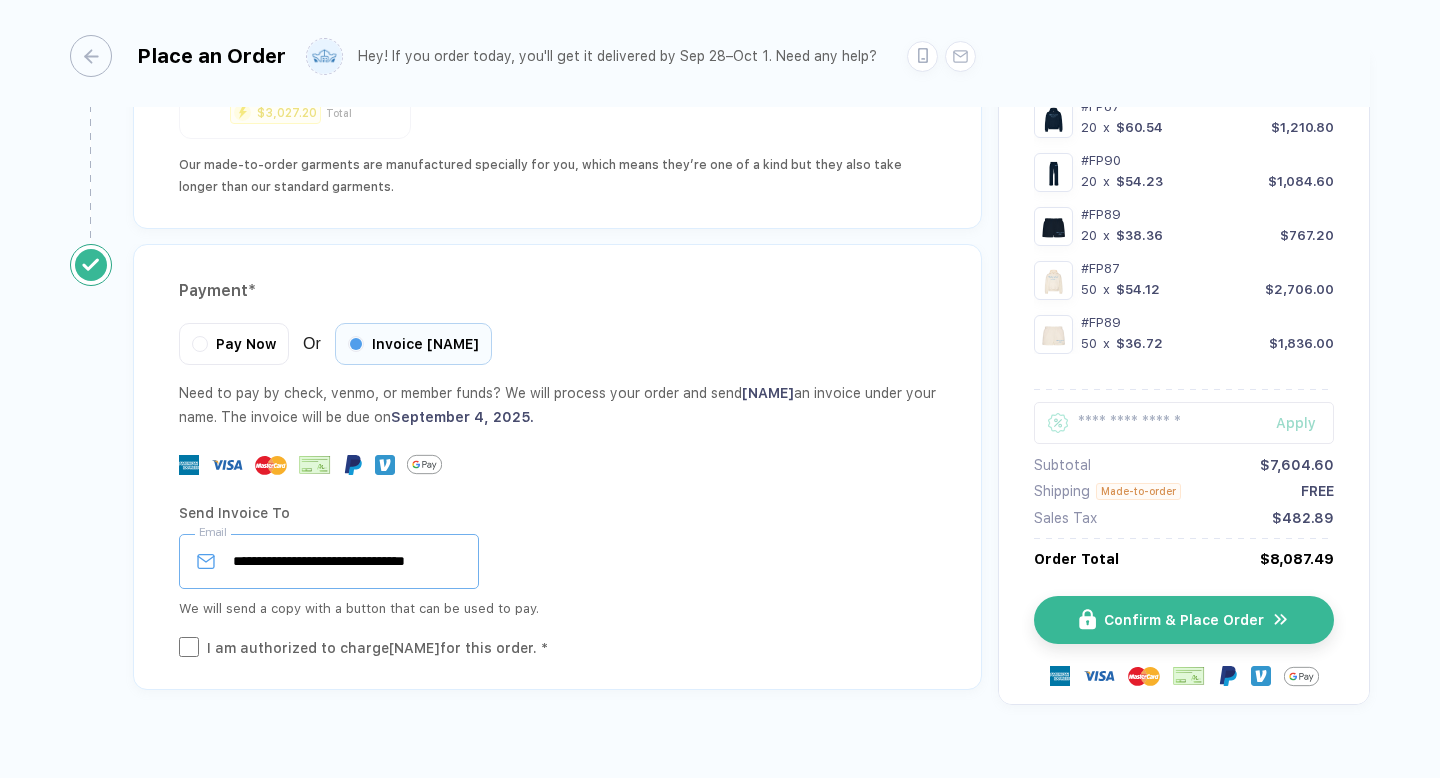 scroll, scrollTop: 0, scrollLeft: 34, axis: horizontal 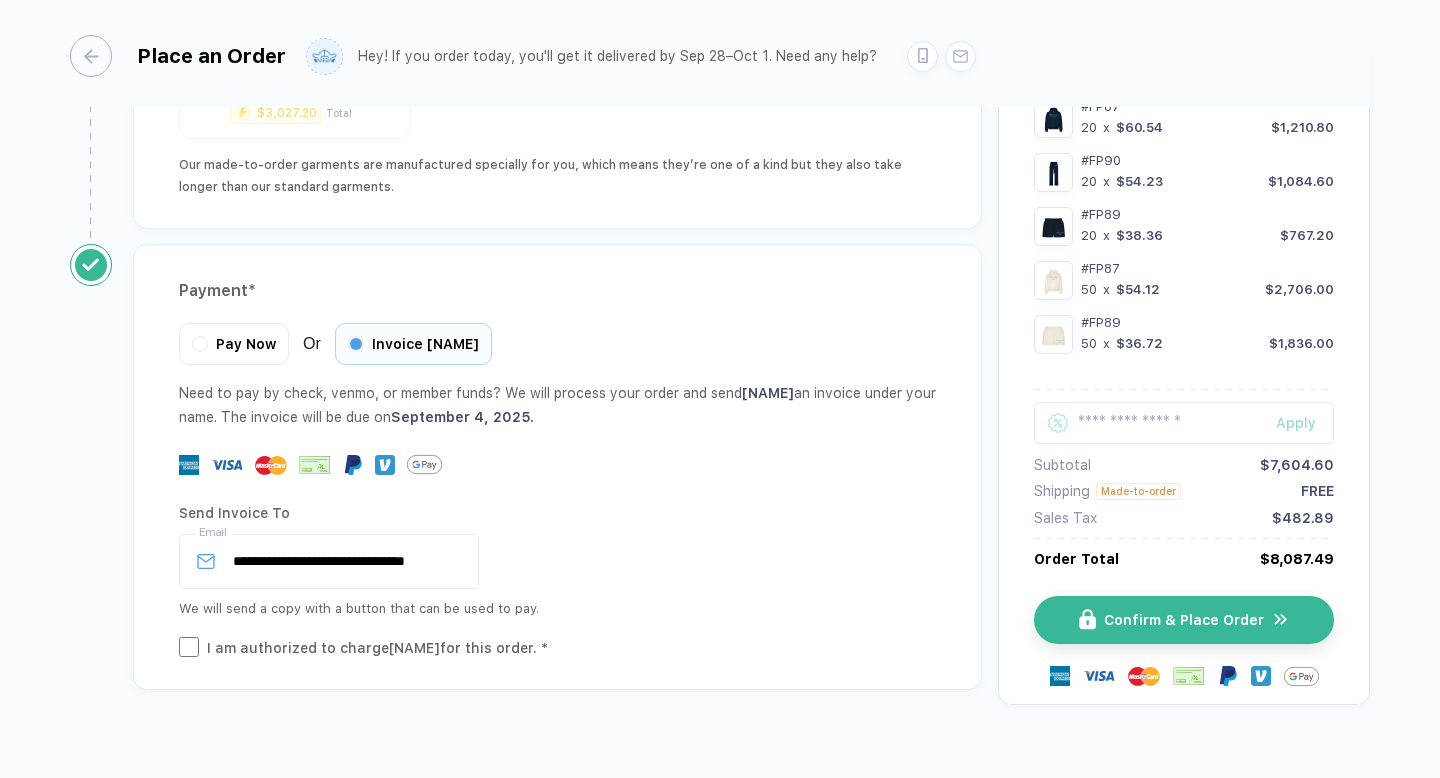 click on "**********" at bounding box center [557, 561] 